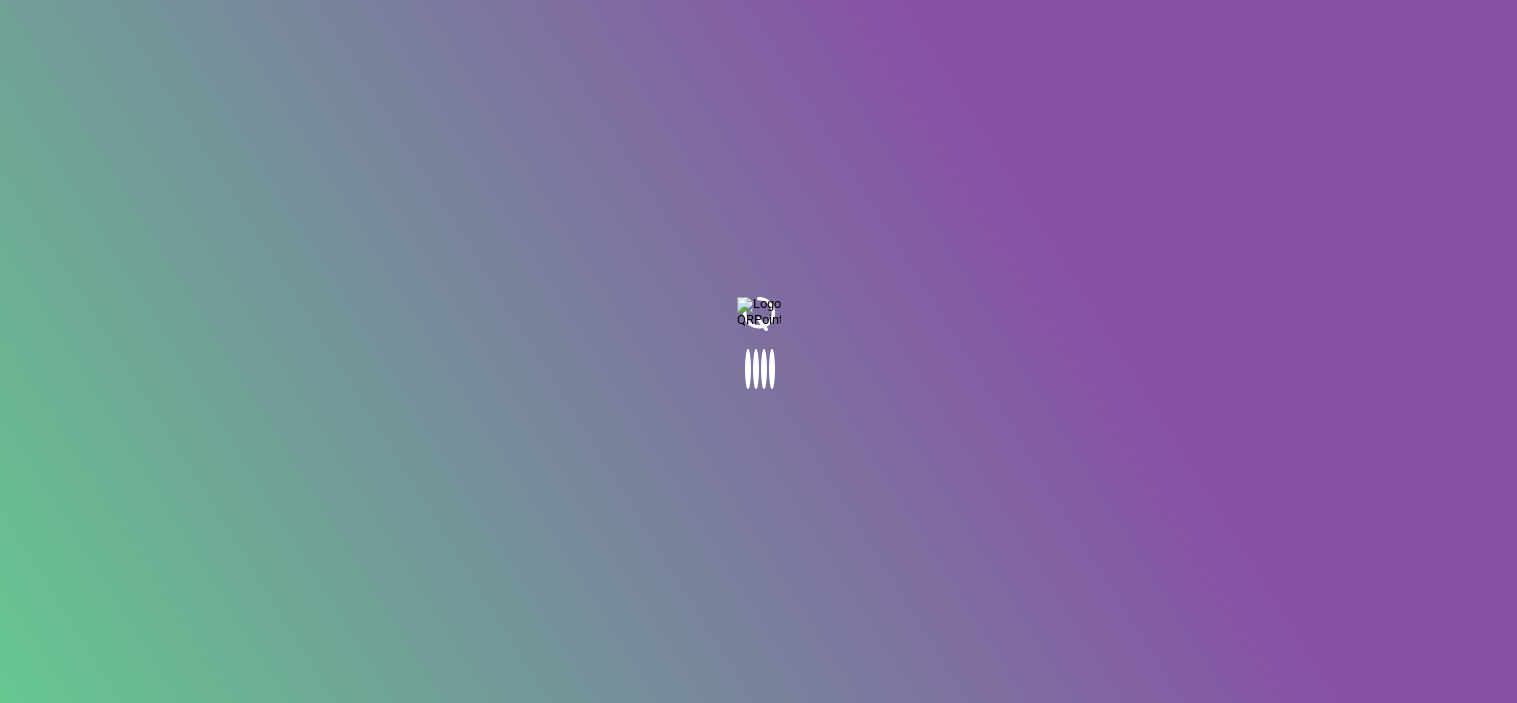 scroll, scrollTop: 0, scrollLeft: 0, axis: both 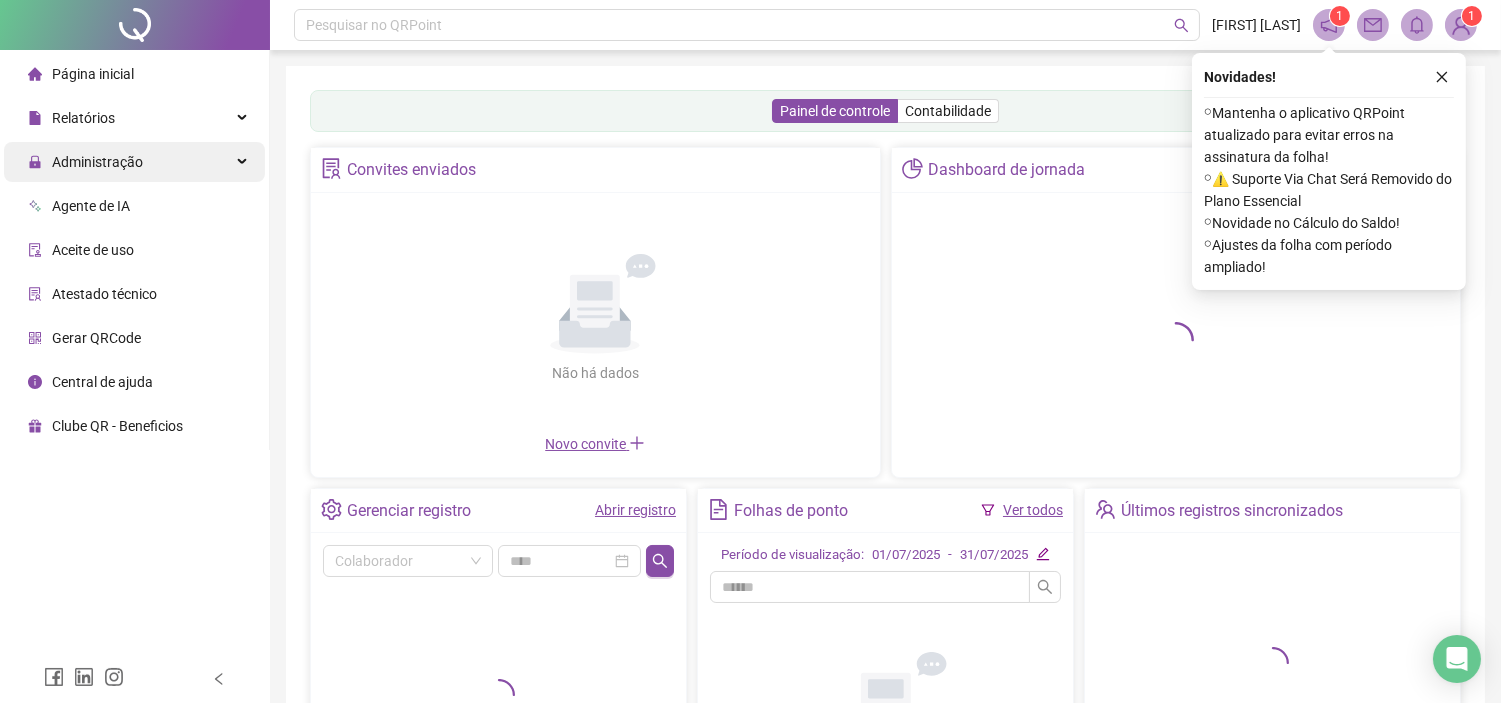 click on "Administração" at bounding box center [134, 162] 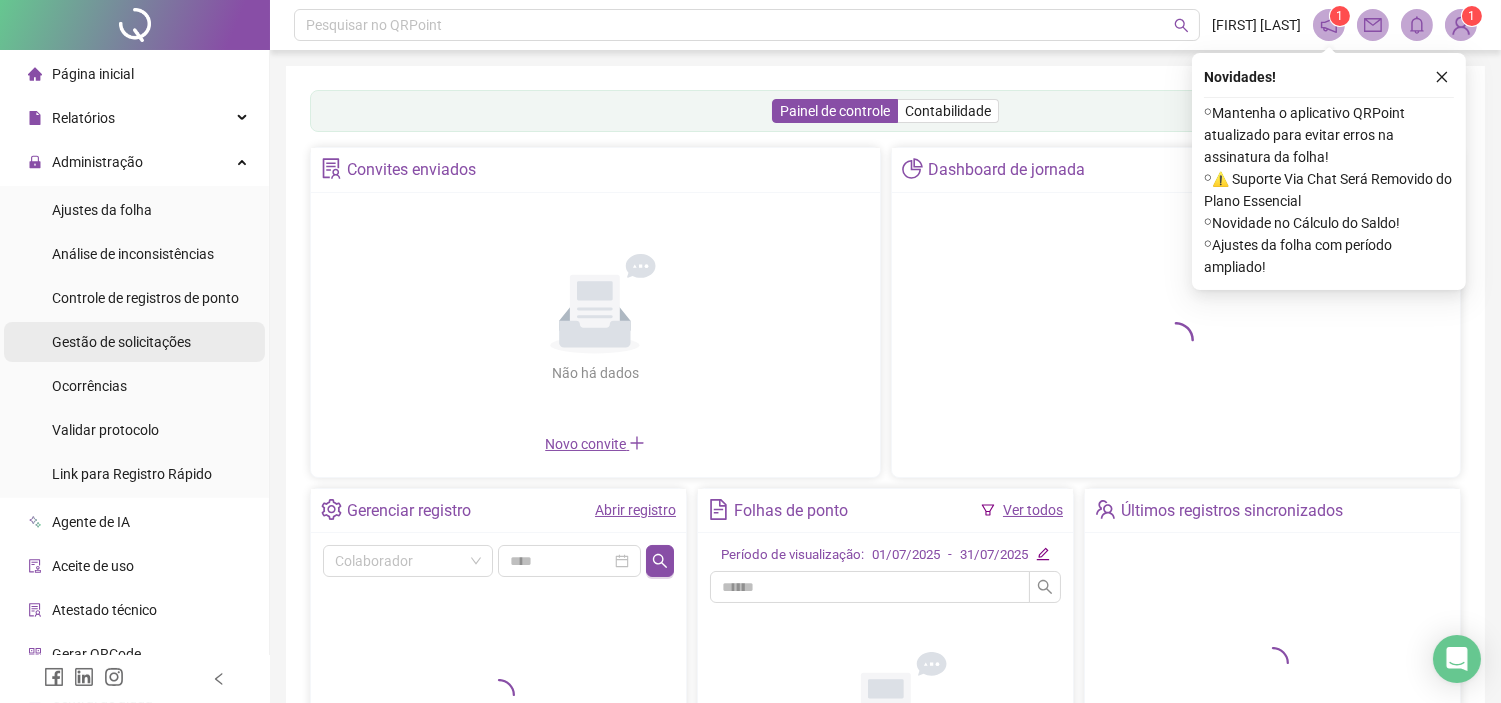 click on "Gestão de solicitações" at bounding box center [121, 342] 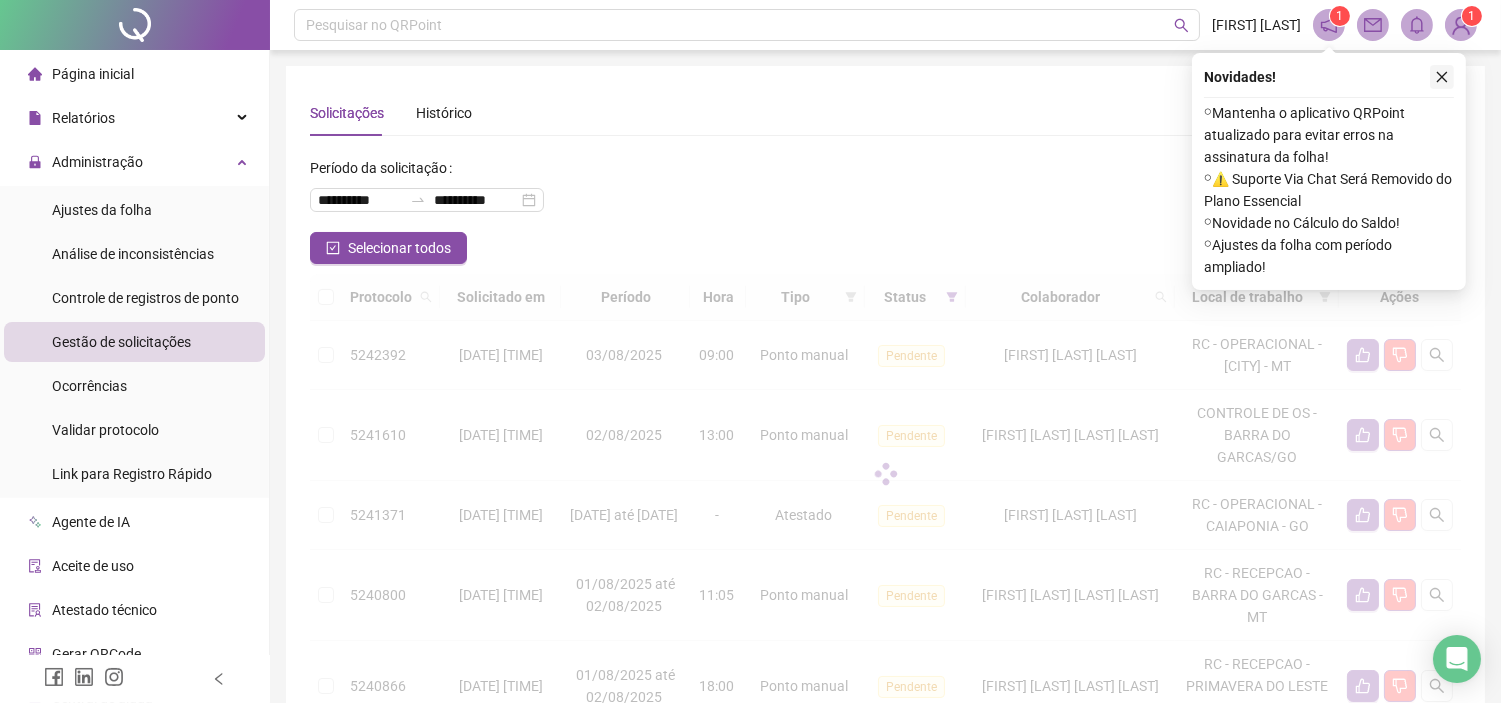 click 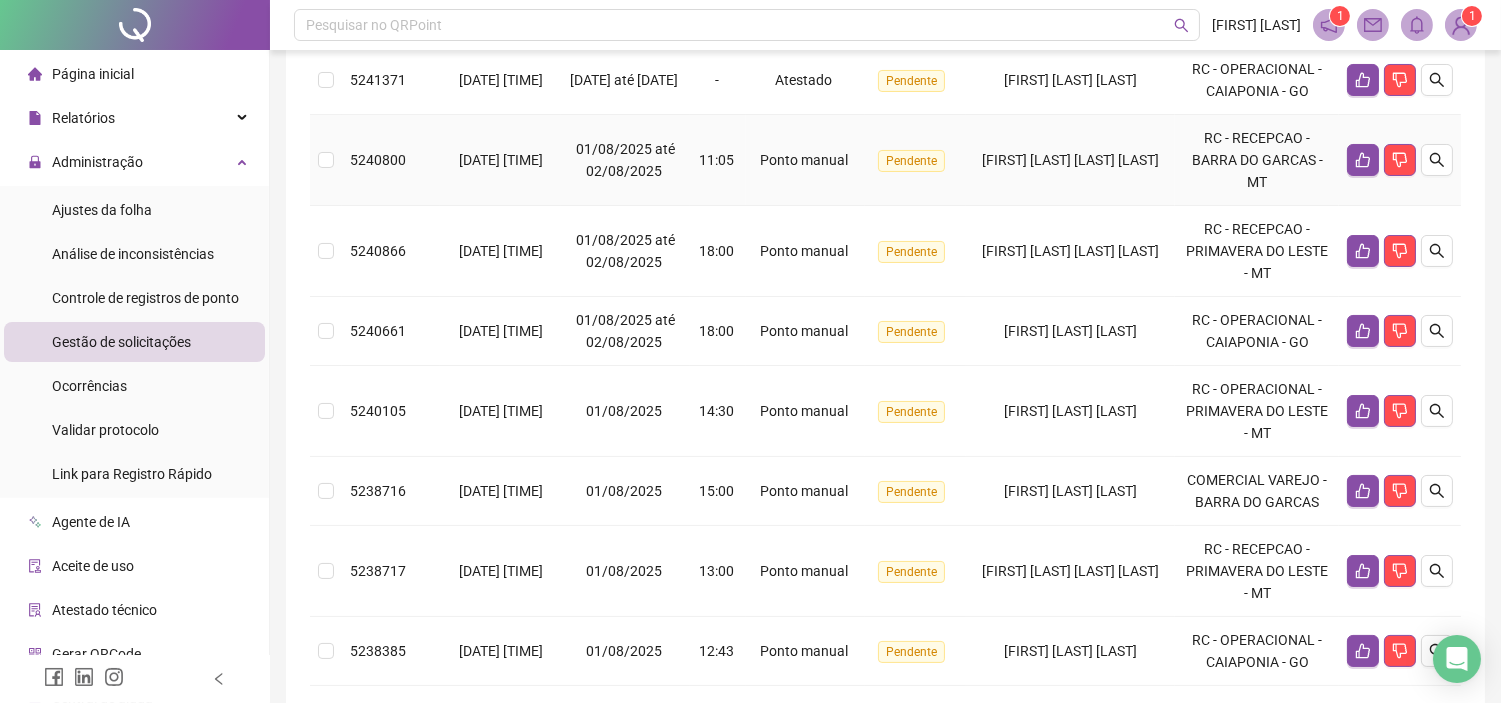 scroll, scrollTop: 444, scrollLeft: 0, axis: vertical 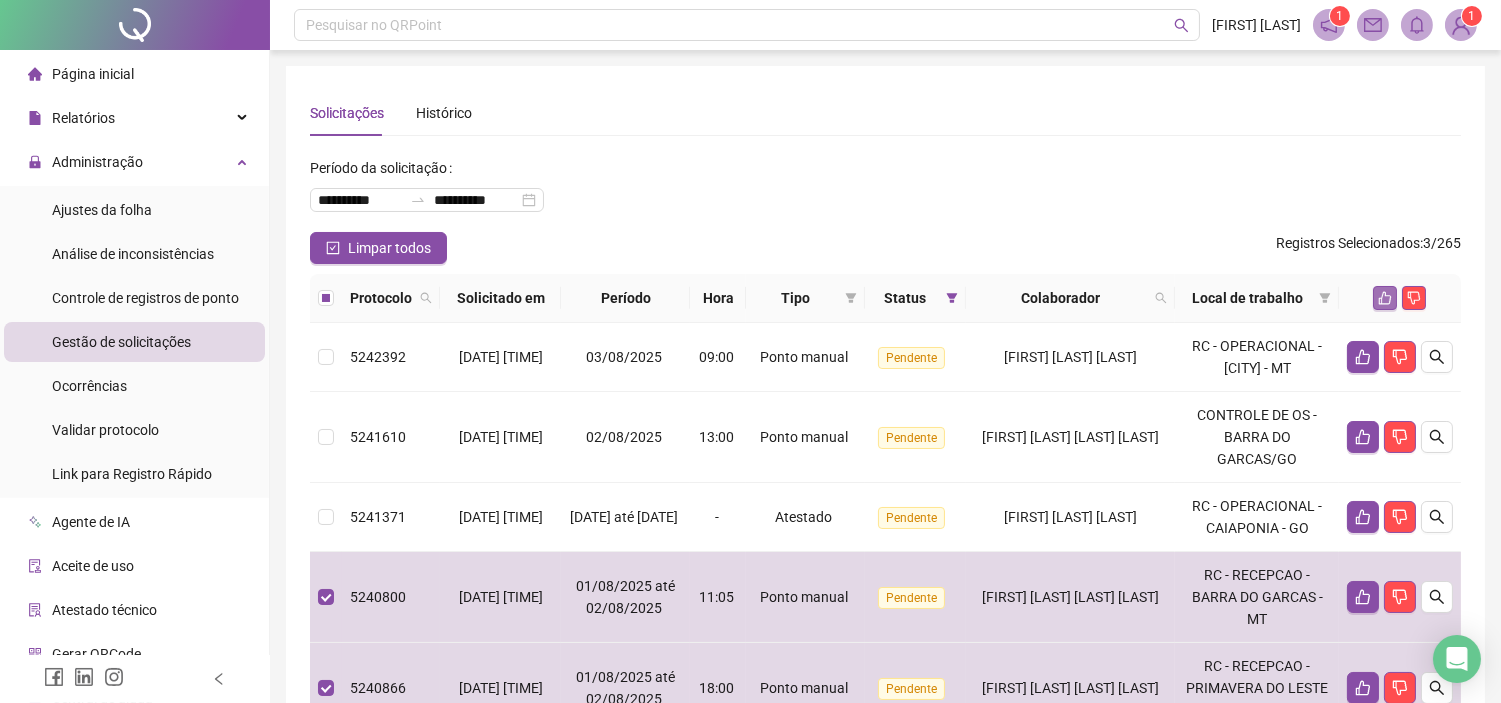 click 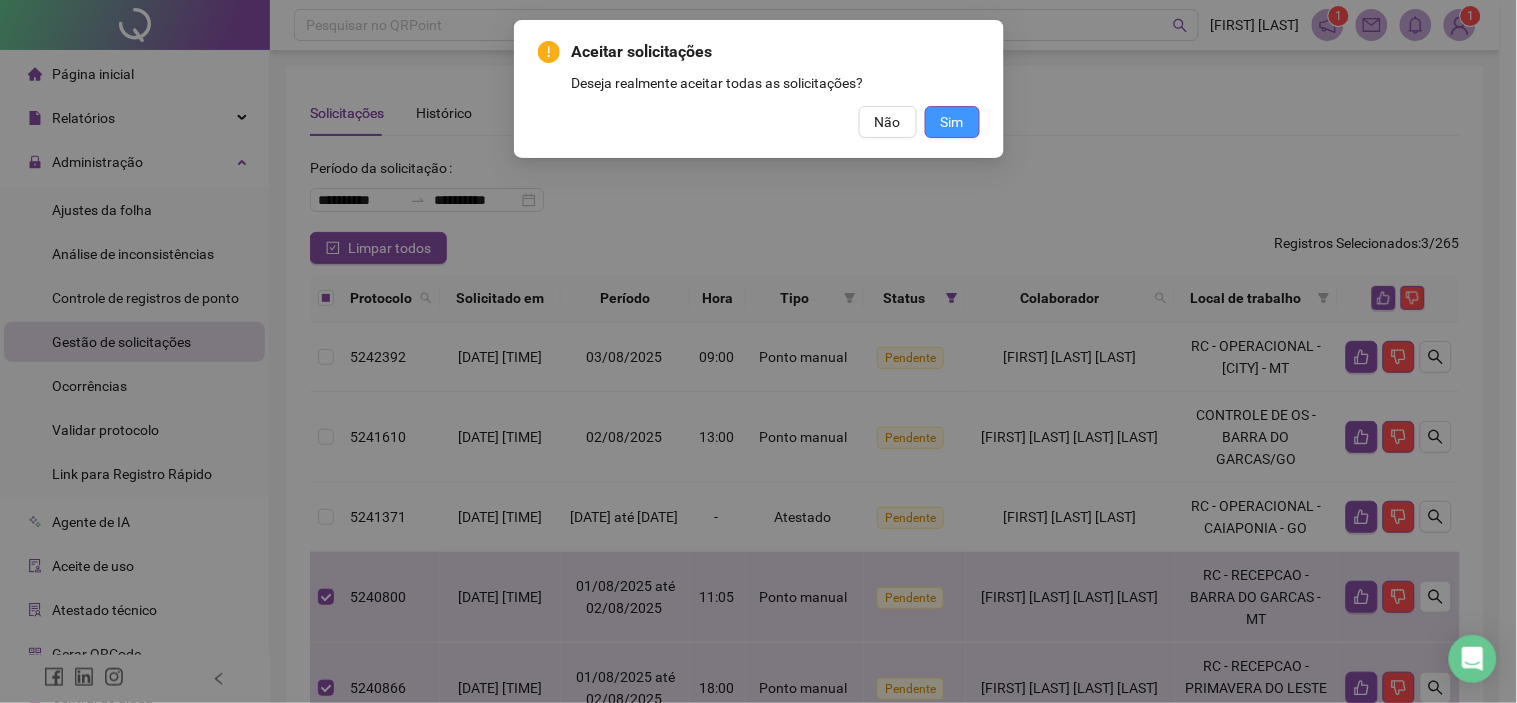 click on "Sim" at bounding box center [952, 122] 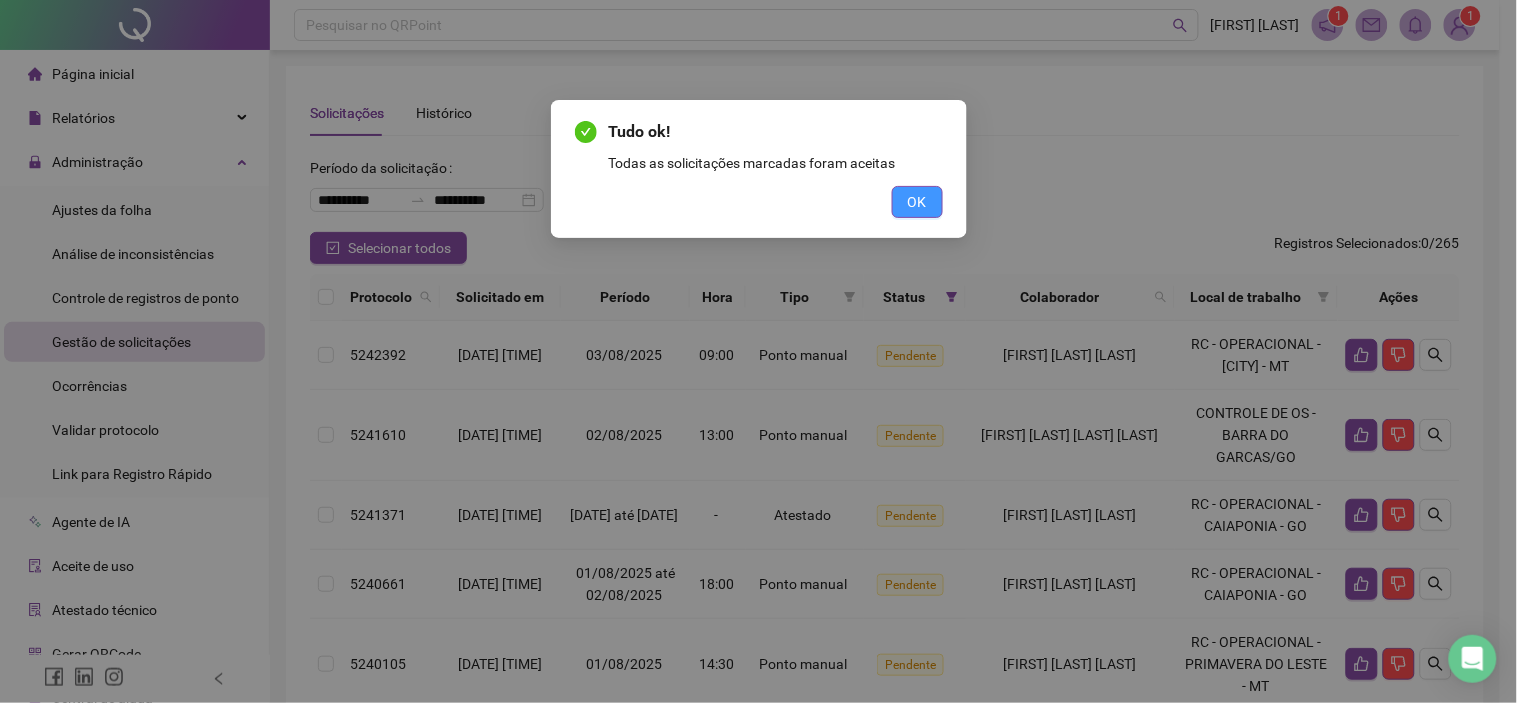 click on "OK" at bounding box center [917, 202] 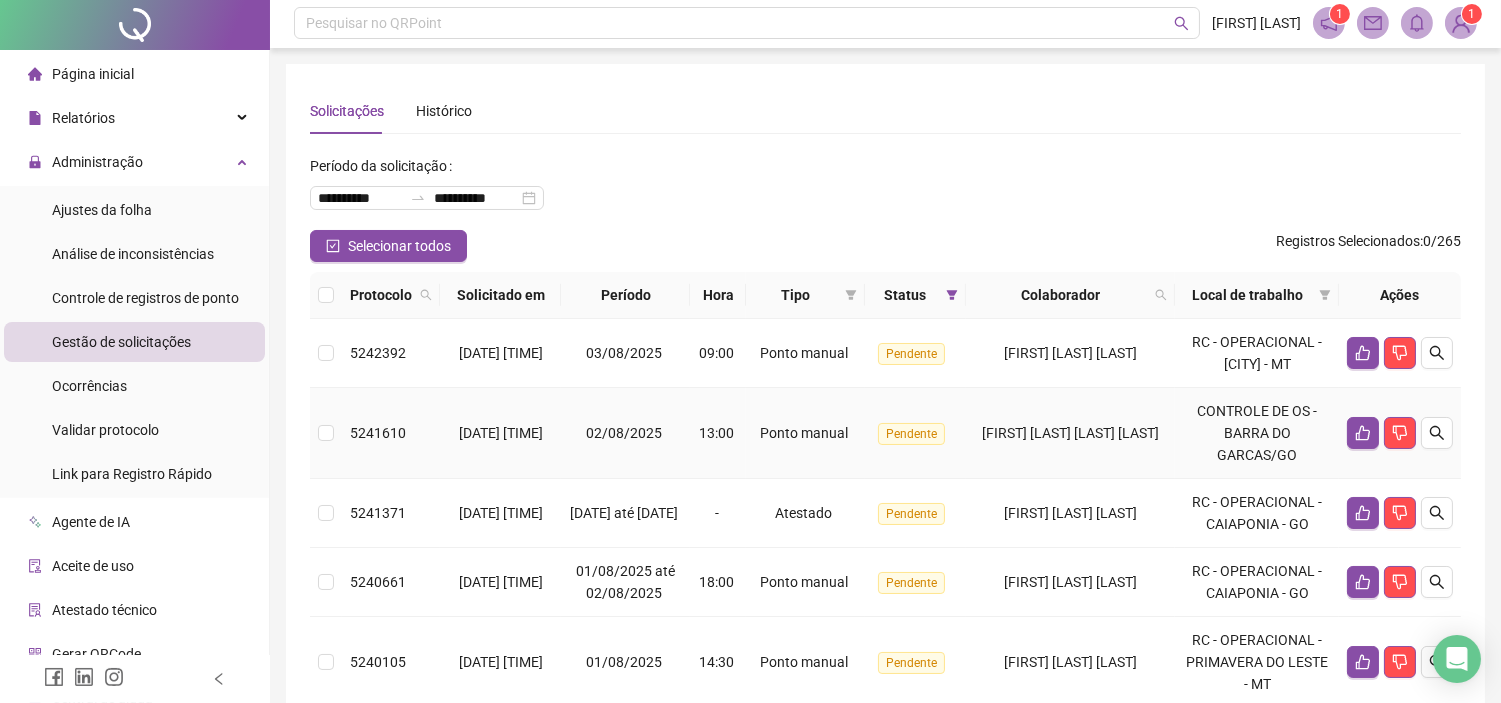 scroll, scrollTop: 0, scrollLeft: 0, axis: both 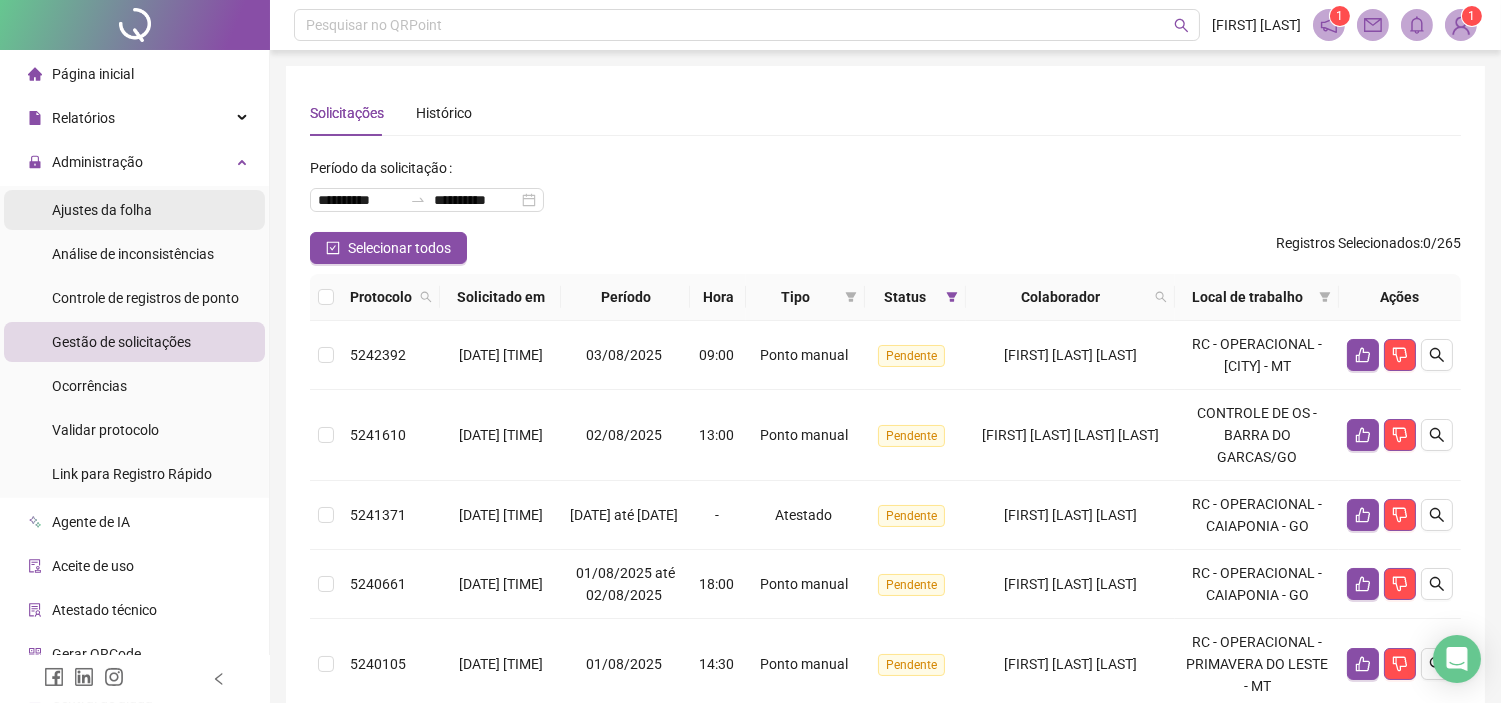 click on "Ajustes da folha" at bounding box center (102, 210) 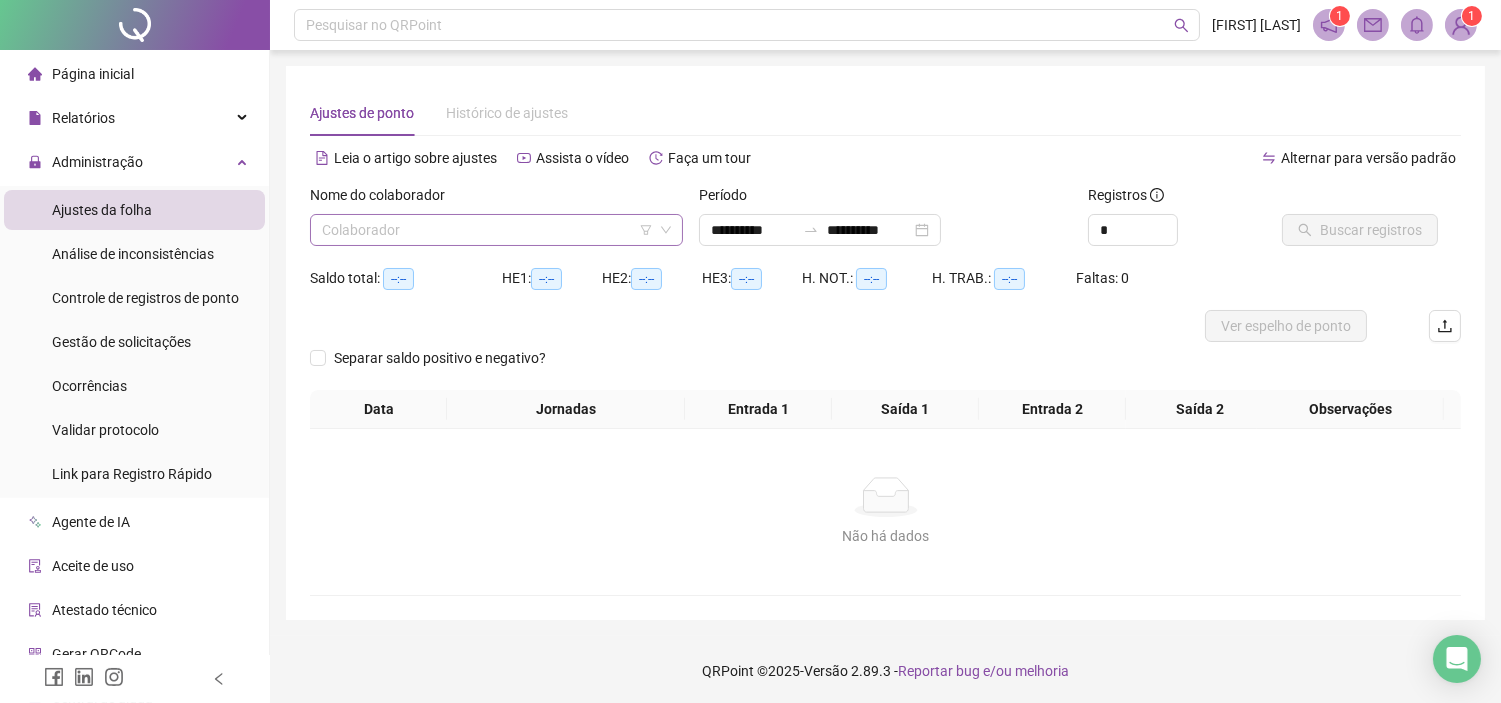 click at bounding box center (487, 230) 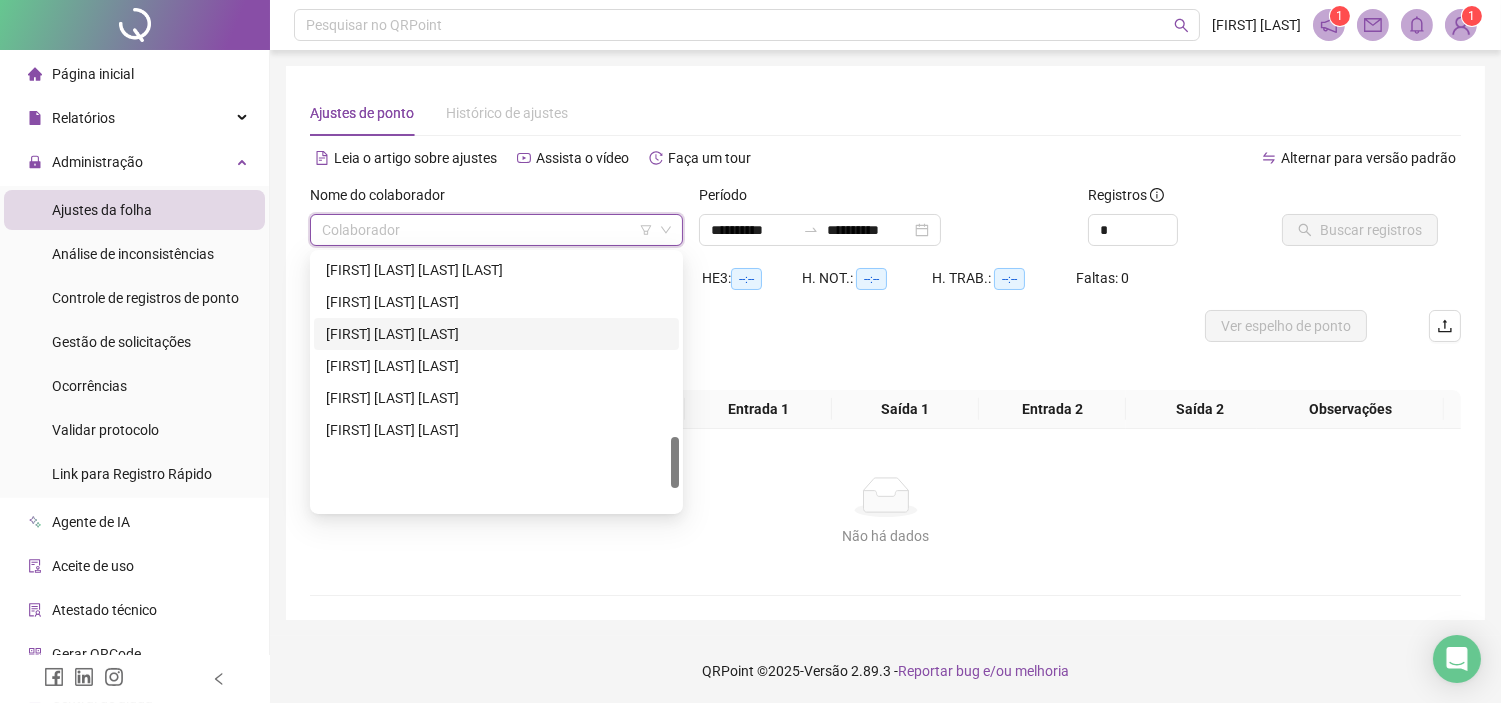 scroll, scrollTop: 913, scrollLeft: 0, axis: vertical 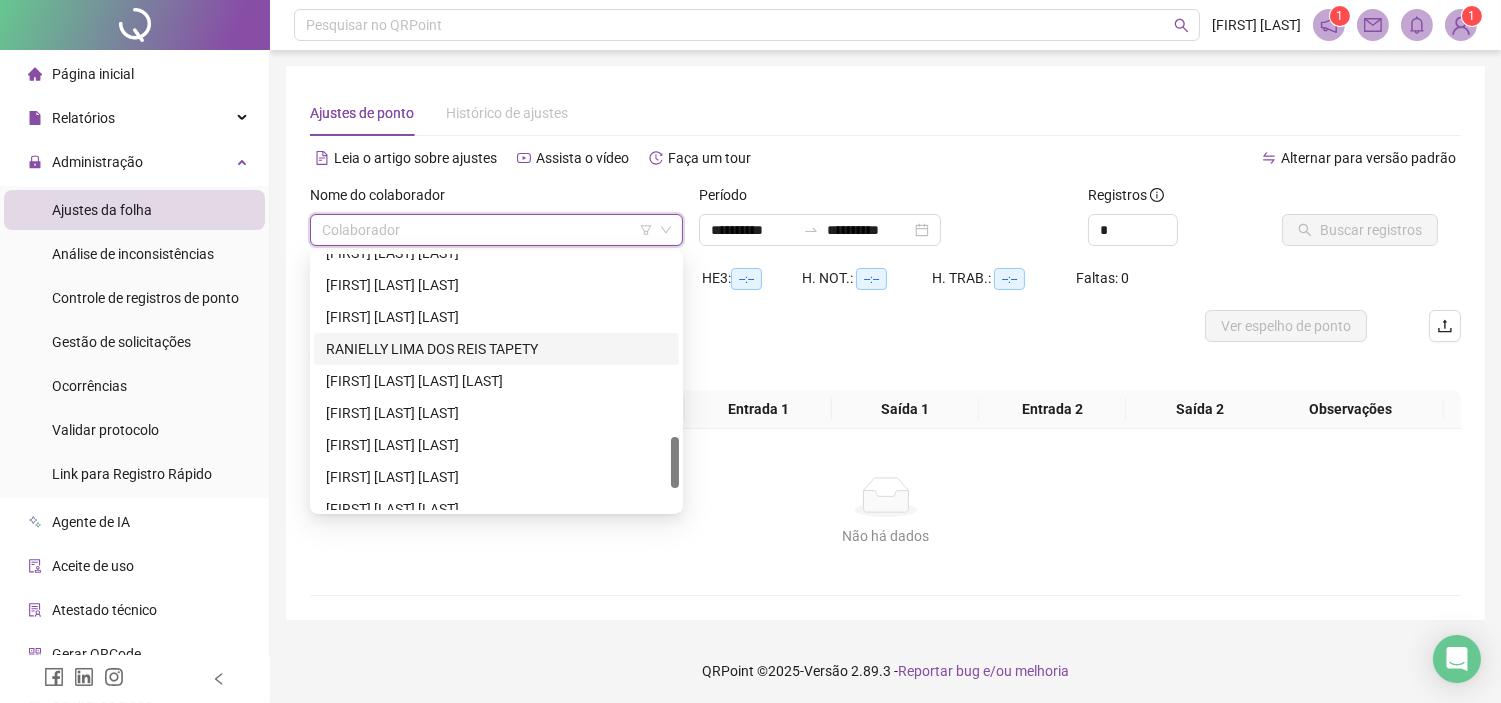 click on "RANIELLY LIMA DOS REIS TAPETY" at bounding box center (496, 349) 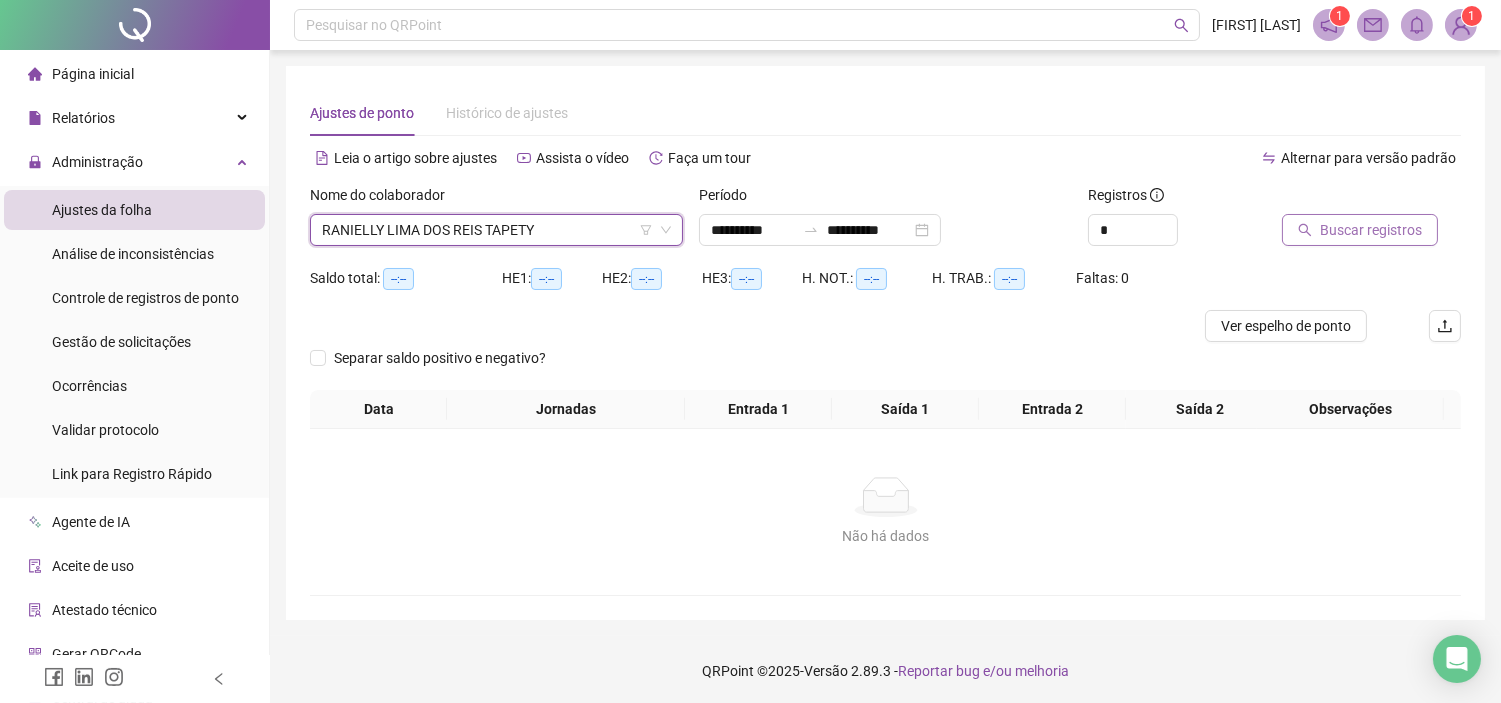 click on "Buscar registros" at bounding box center [1371, 230] 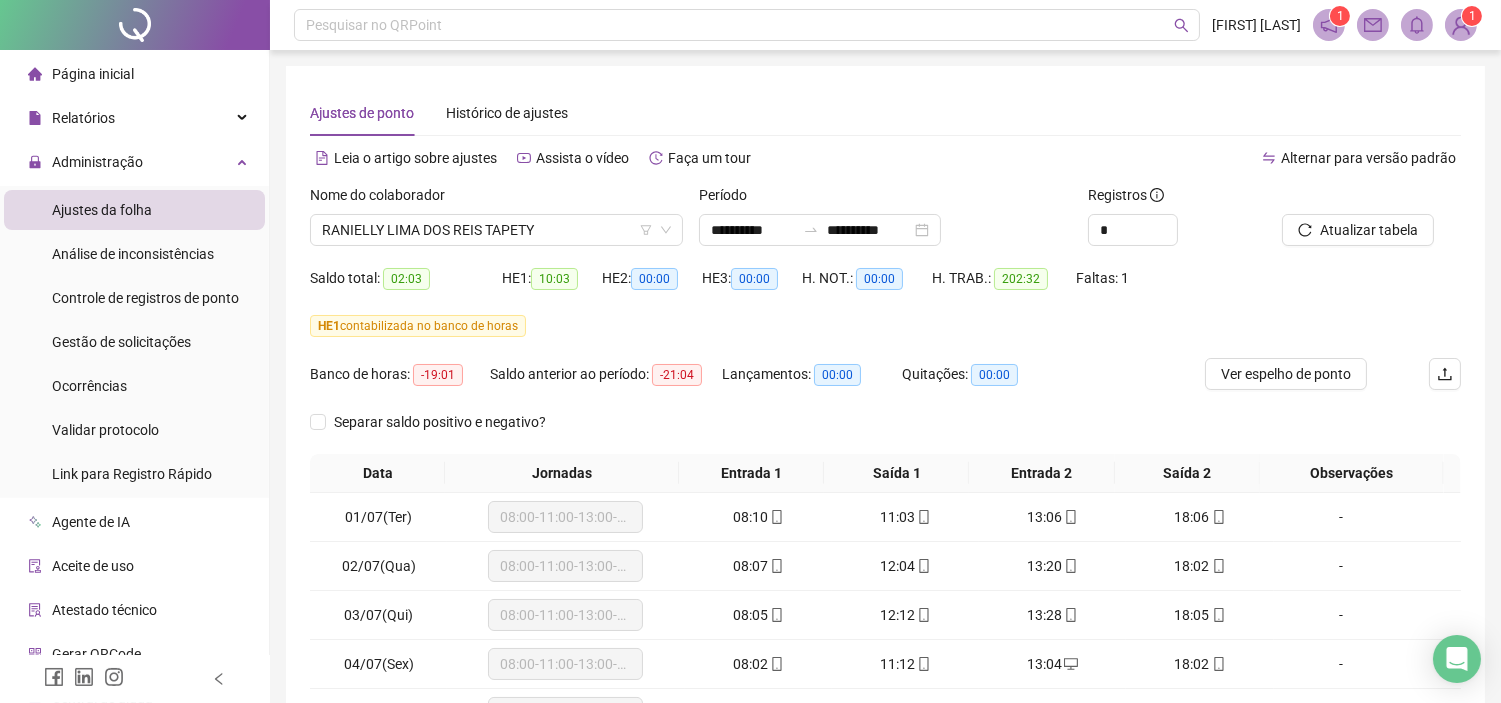 scroll, scrollTop: 298, scrollLeft: 0, axis: vertical 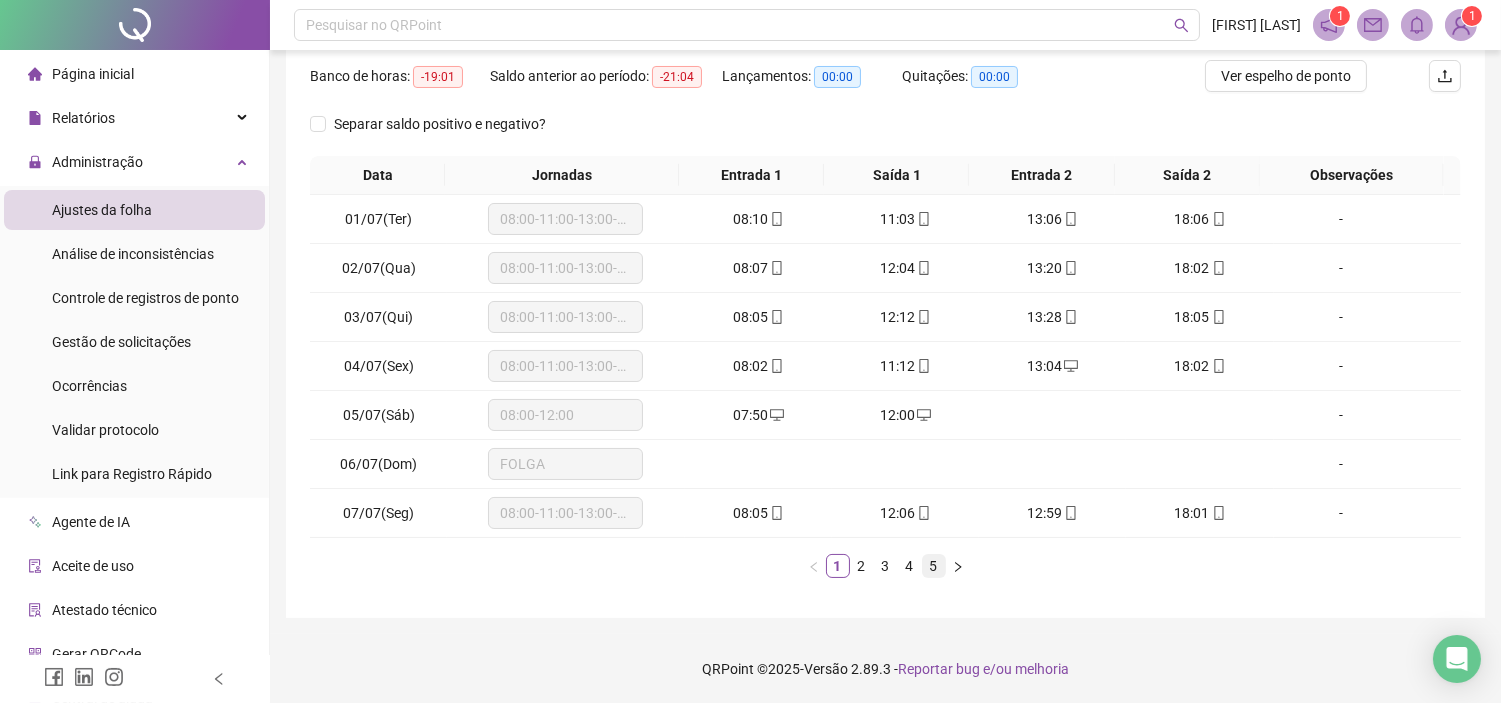 click on "5" at bounding box center (934, 566) 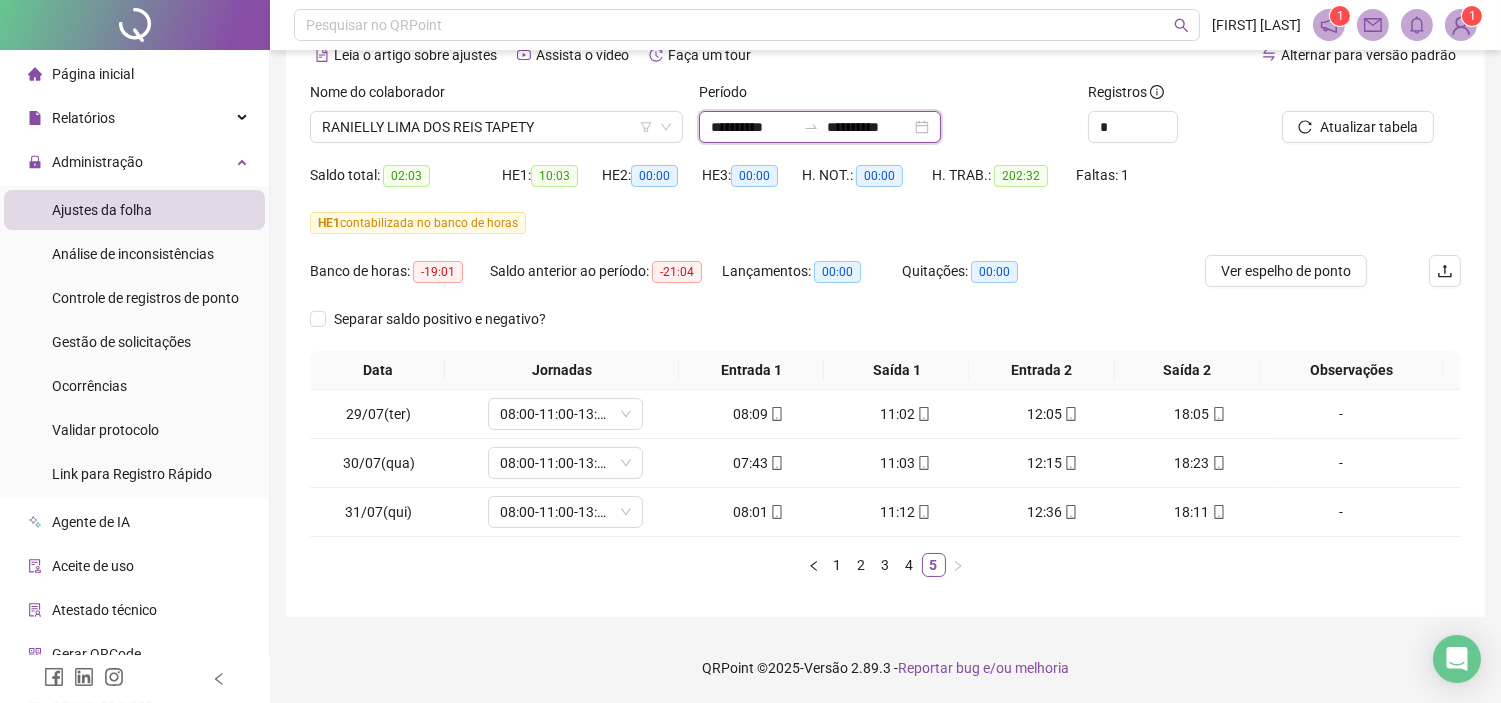 click on "**********" at bounding box center [753, 127] 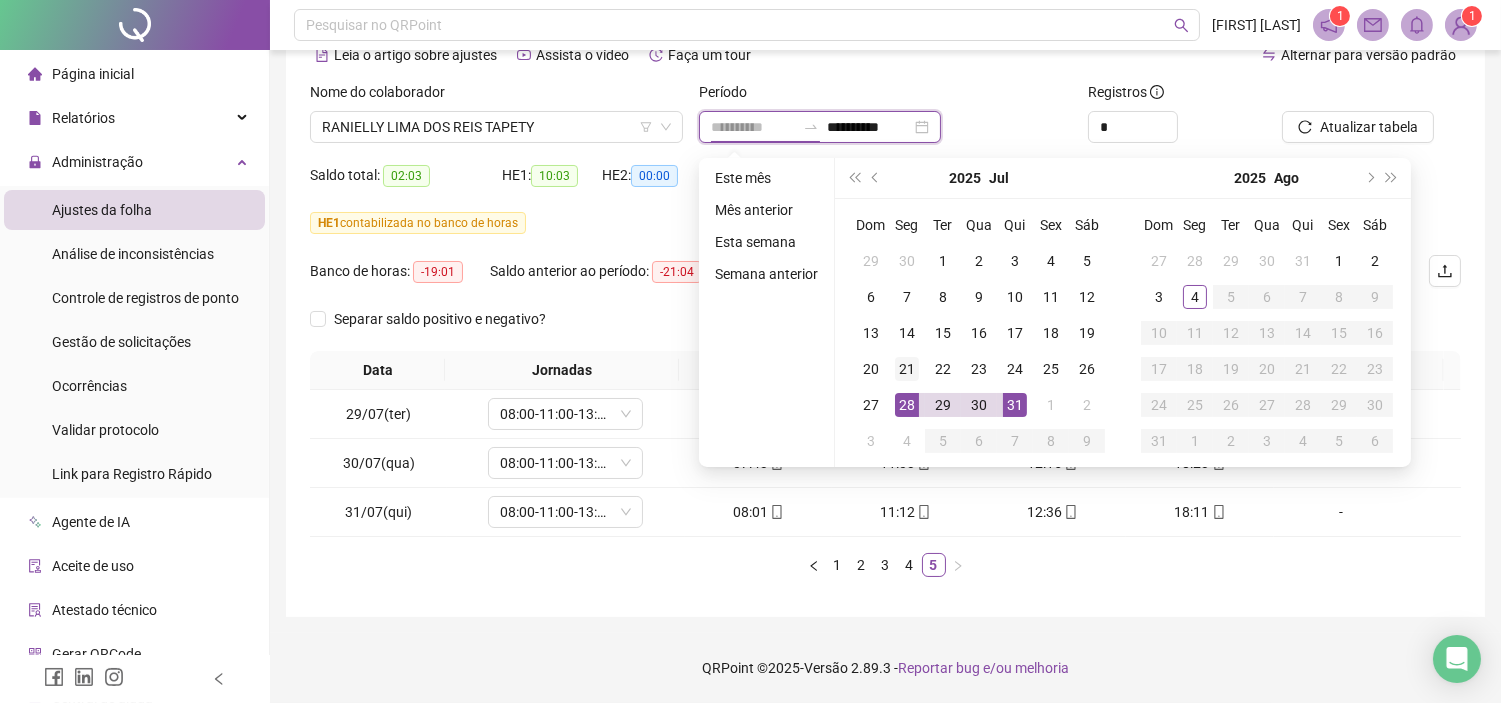 type on "**********" 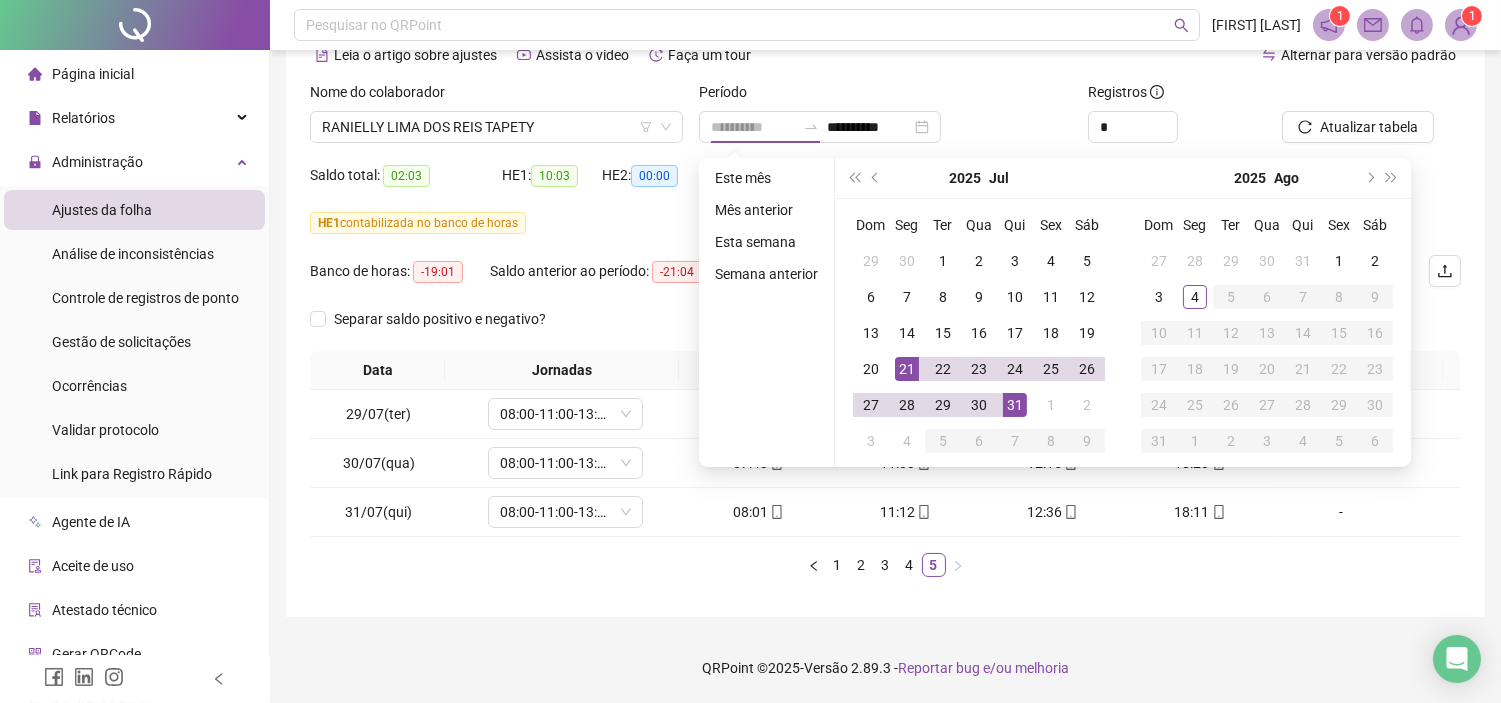 click on "21" at bounding box center (907, 369) 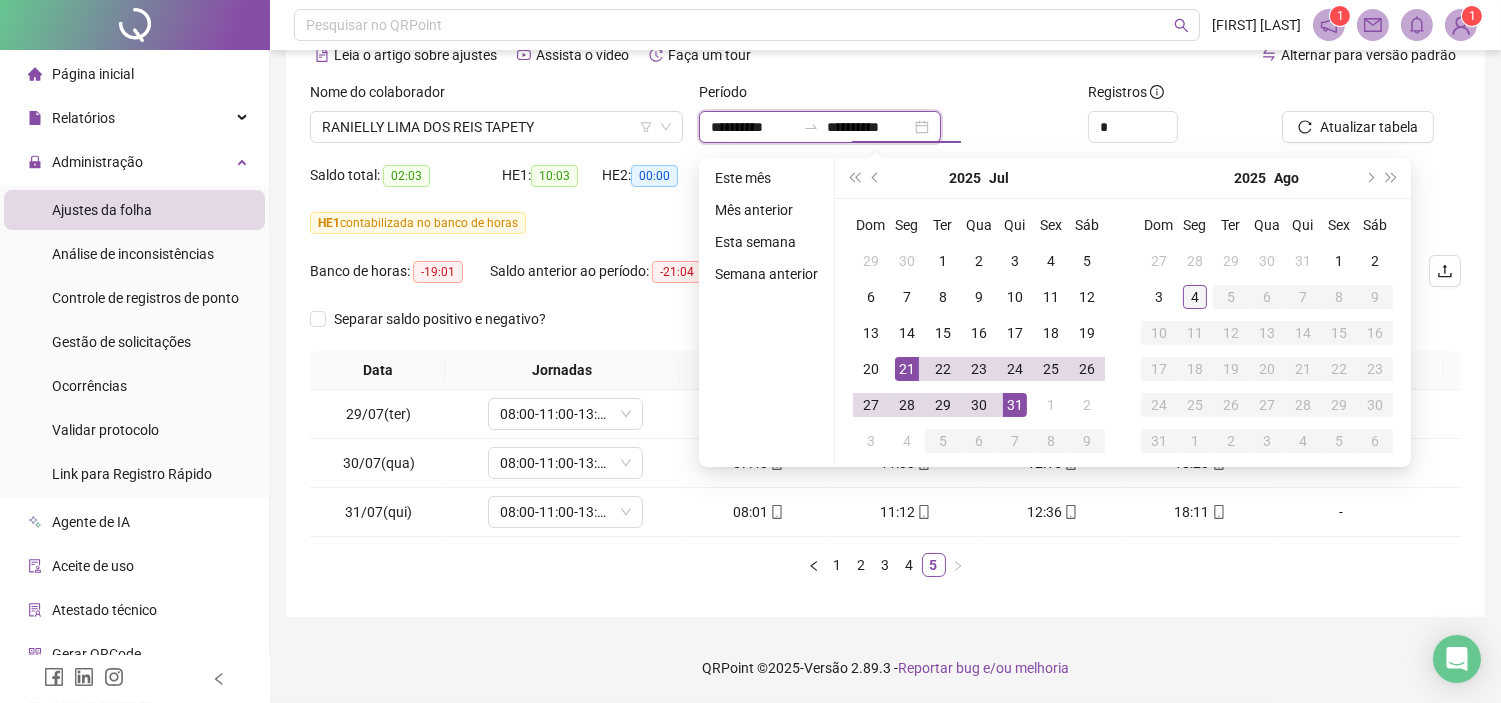 type on "**********" 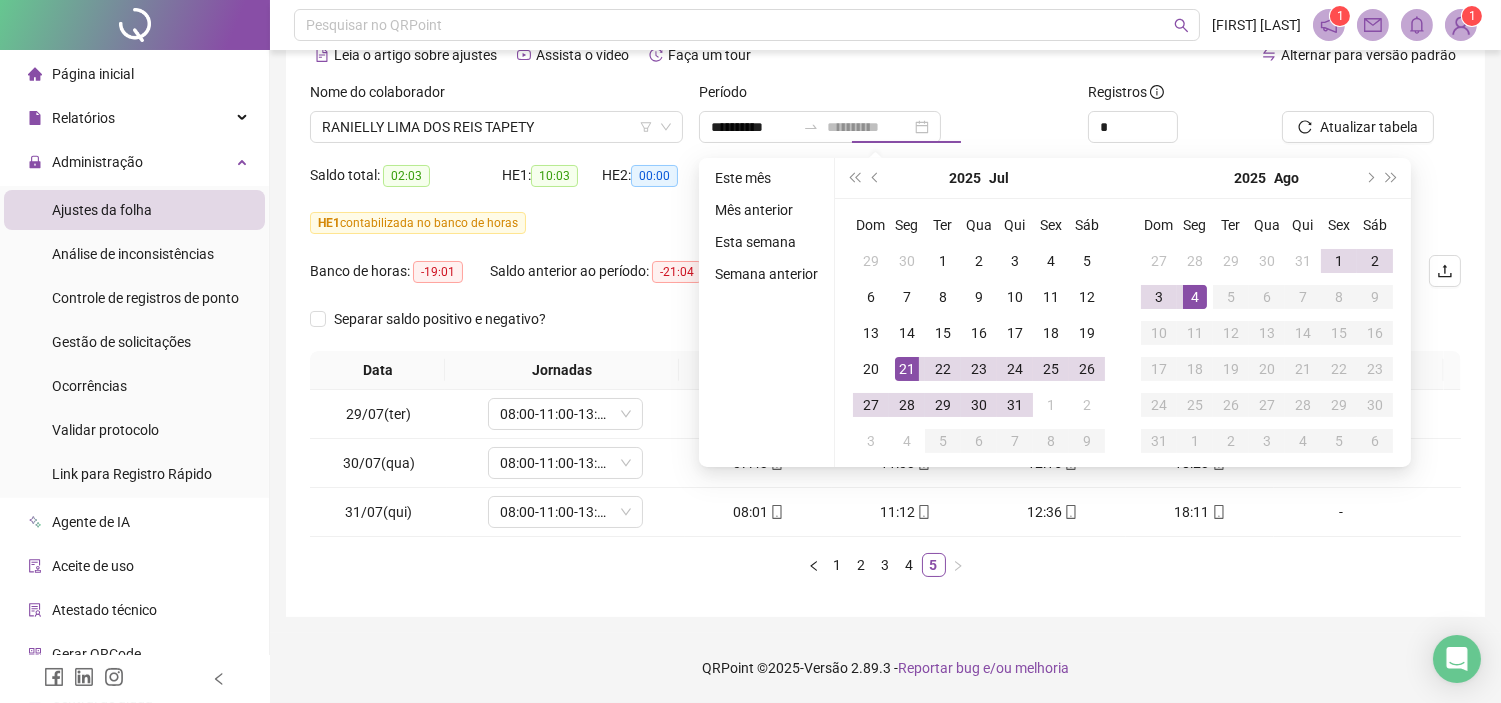 click on "4" at bounding box center (1195, 297) 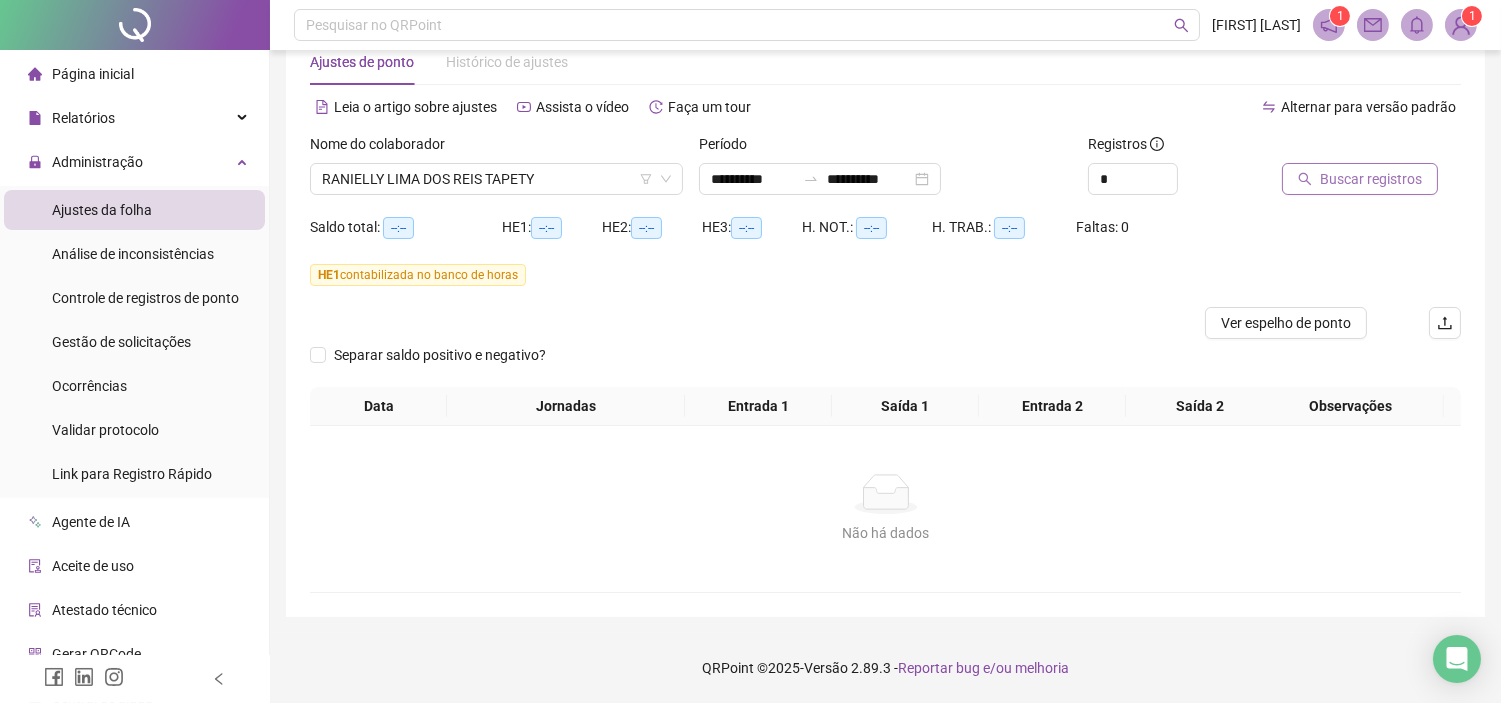 click on "Buscar registros" at bounding box center [1371, 179] 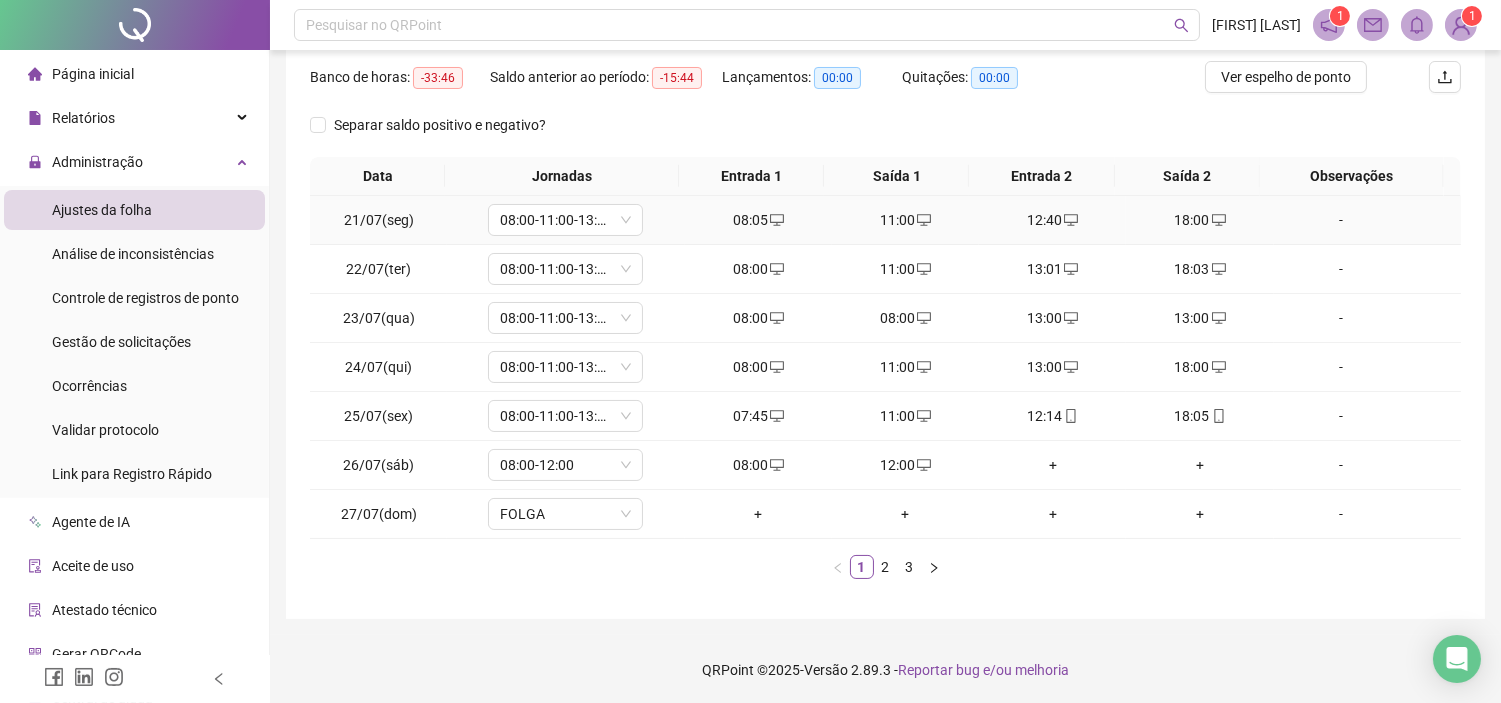 scroll, scrollTop: 298, scrollLeft: 0, axis: vertical 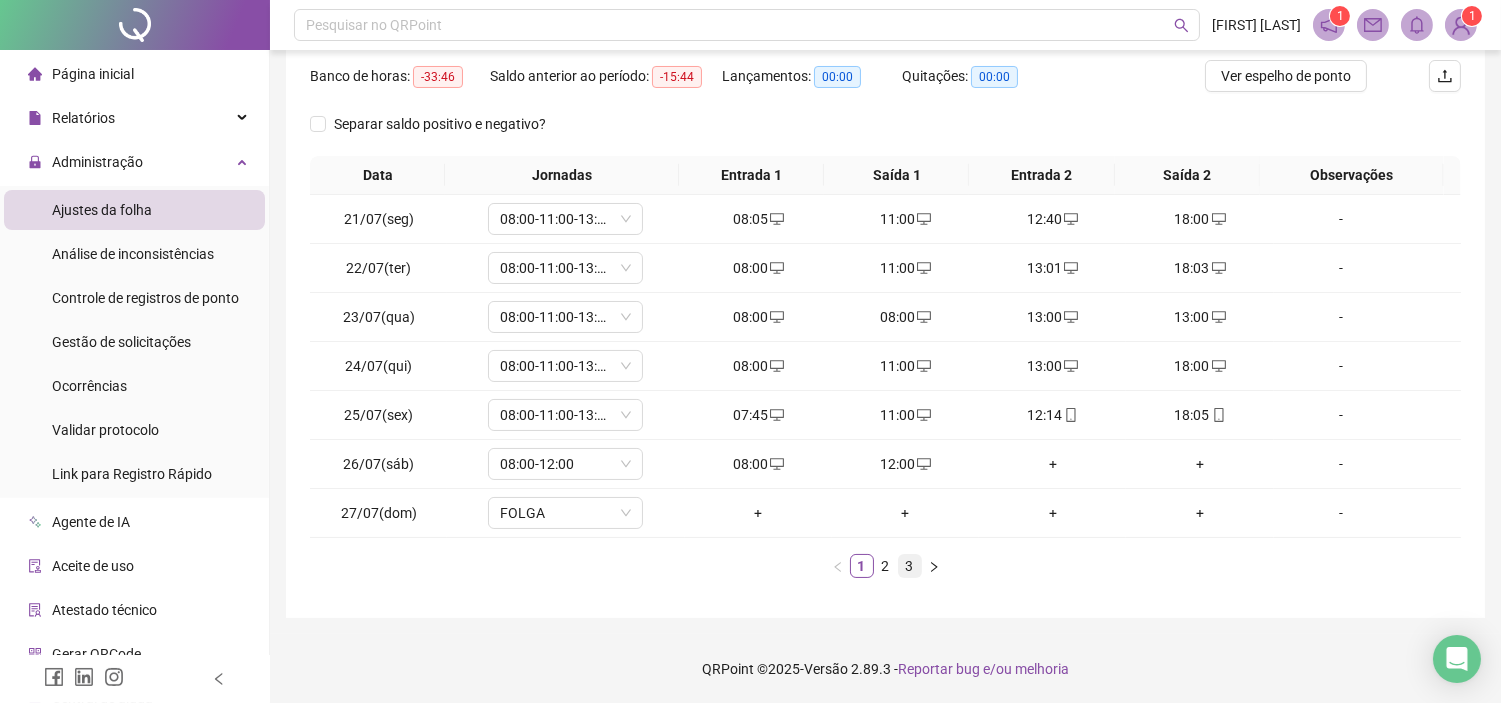 click on "3" at bounding box center (910, 566) 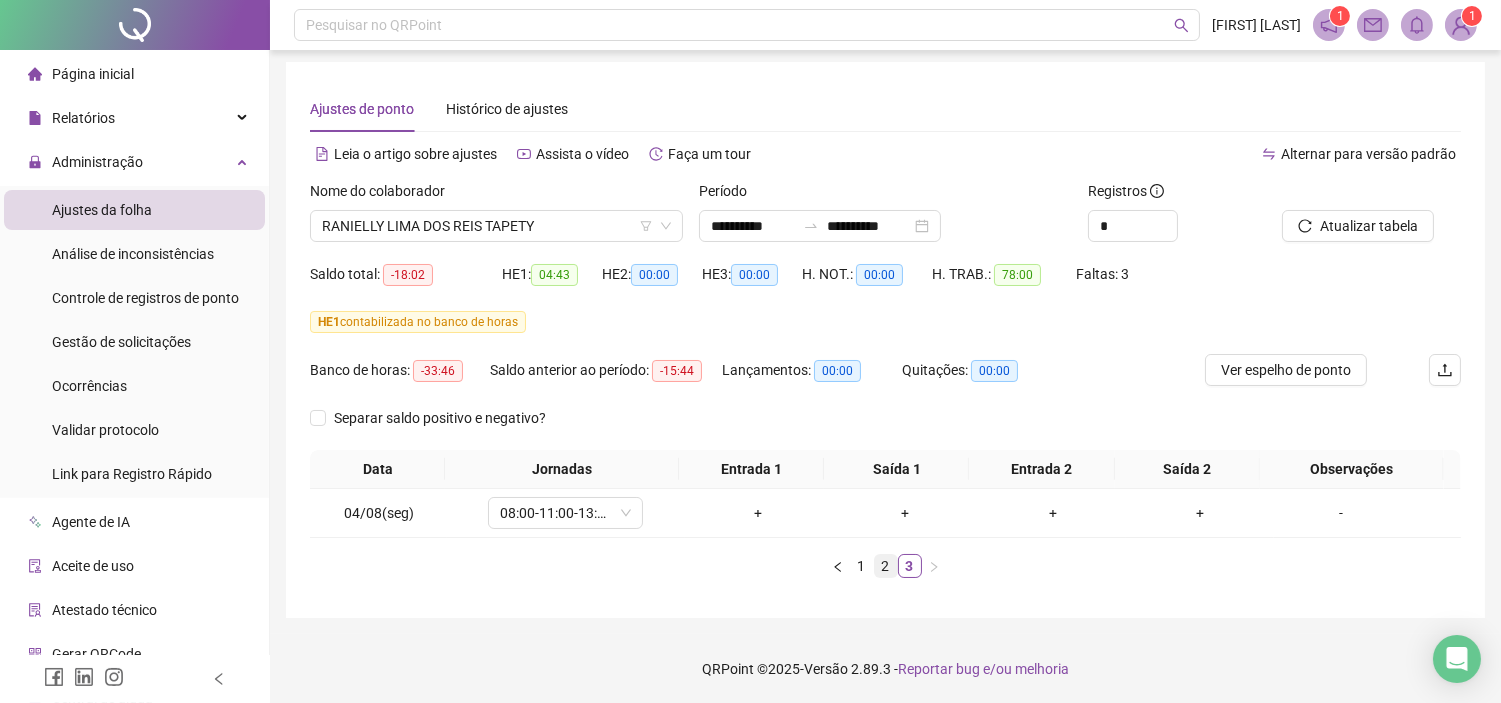 click on "2" at bounding box center (886, 566) 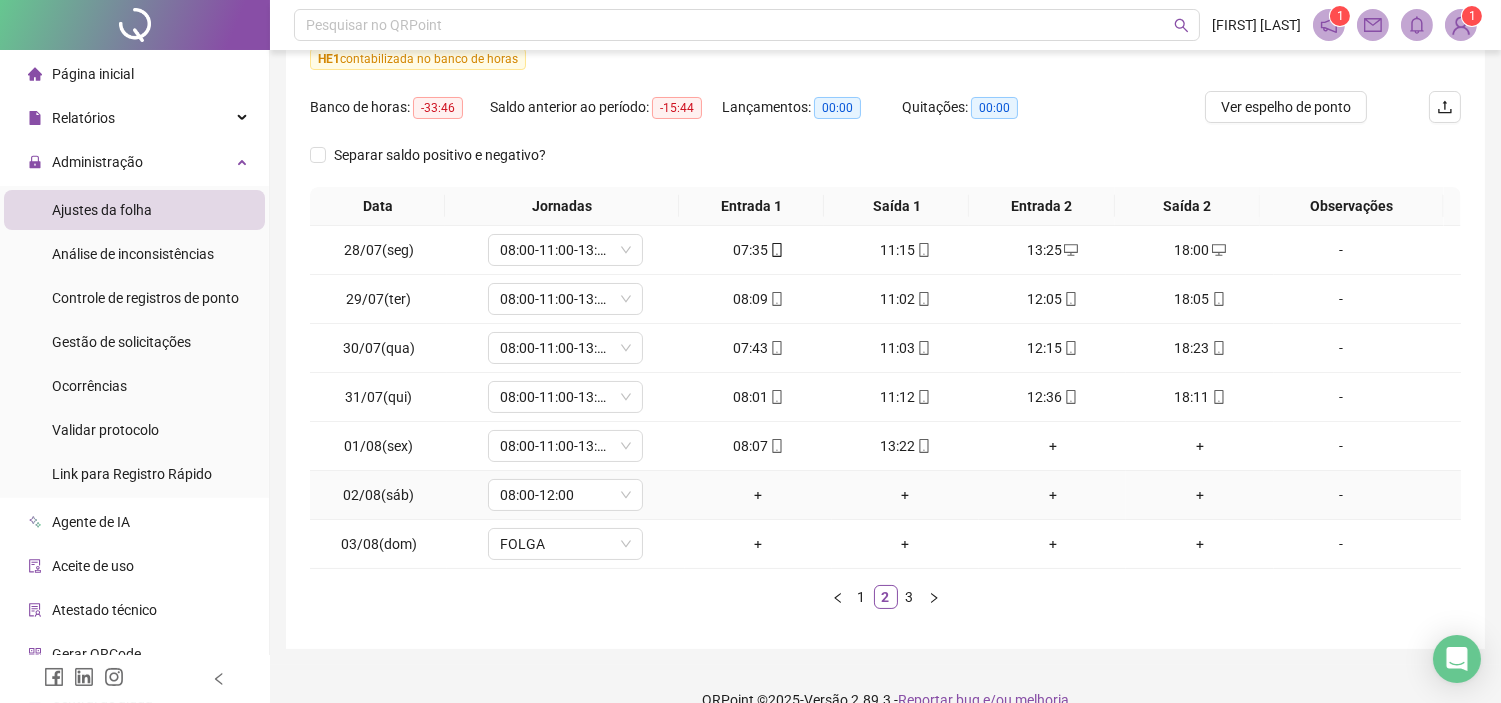 scroll, scrollTop: 298, scrollLeft: 0, axis: vertical 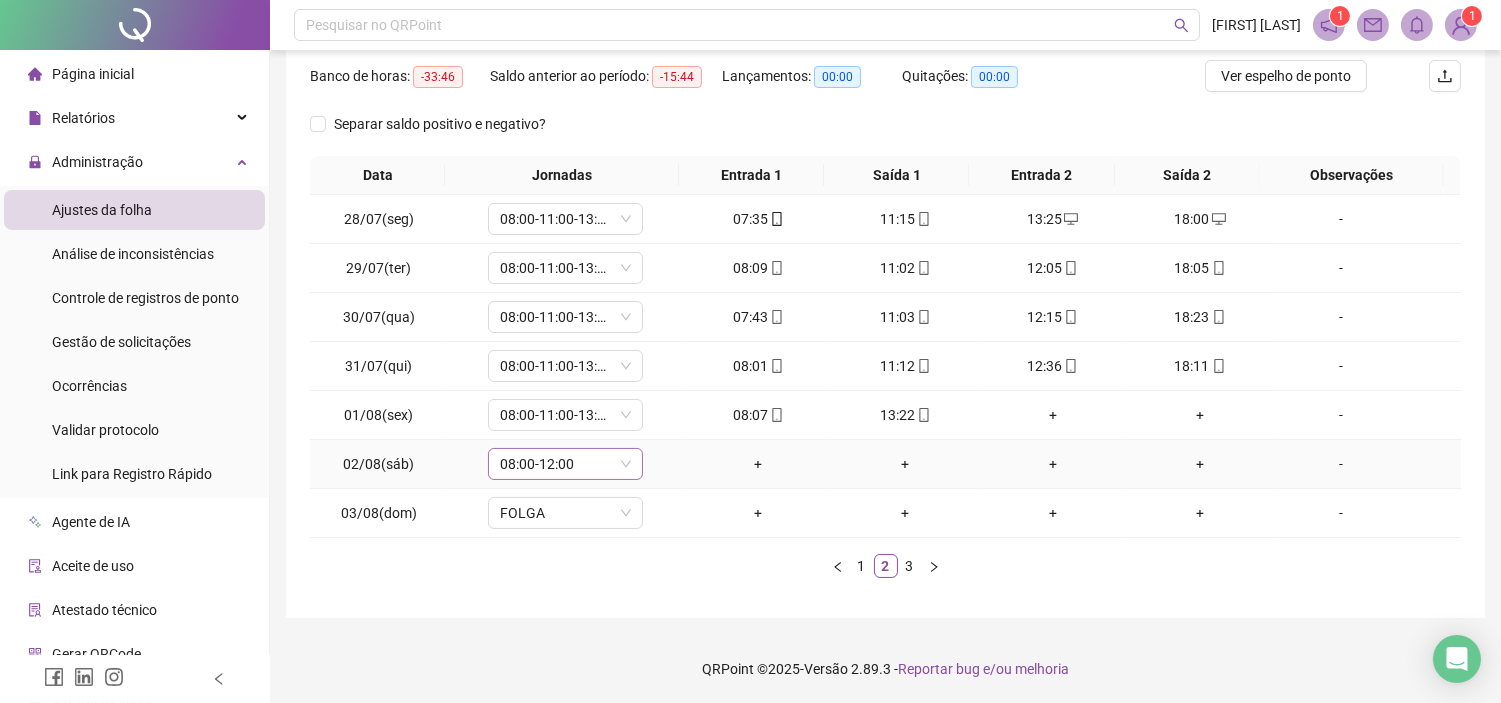 click on "08:00-12:00" at bounding box center [565, 464] 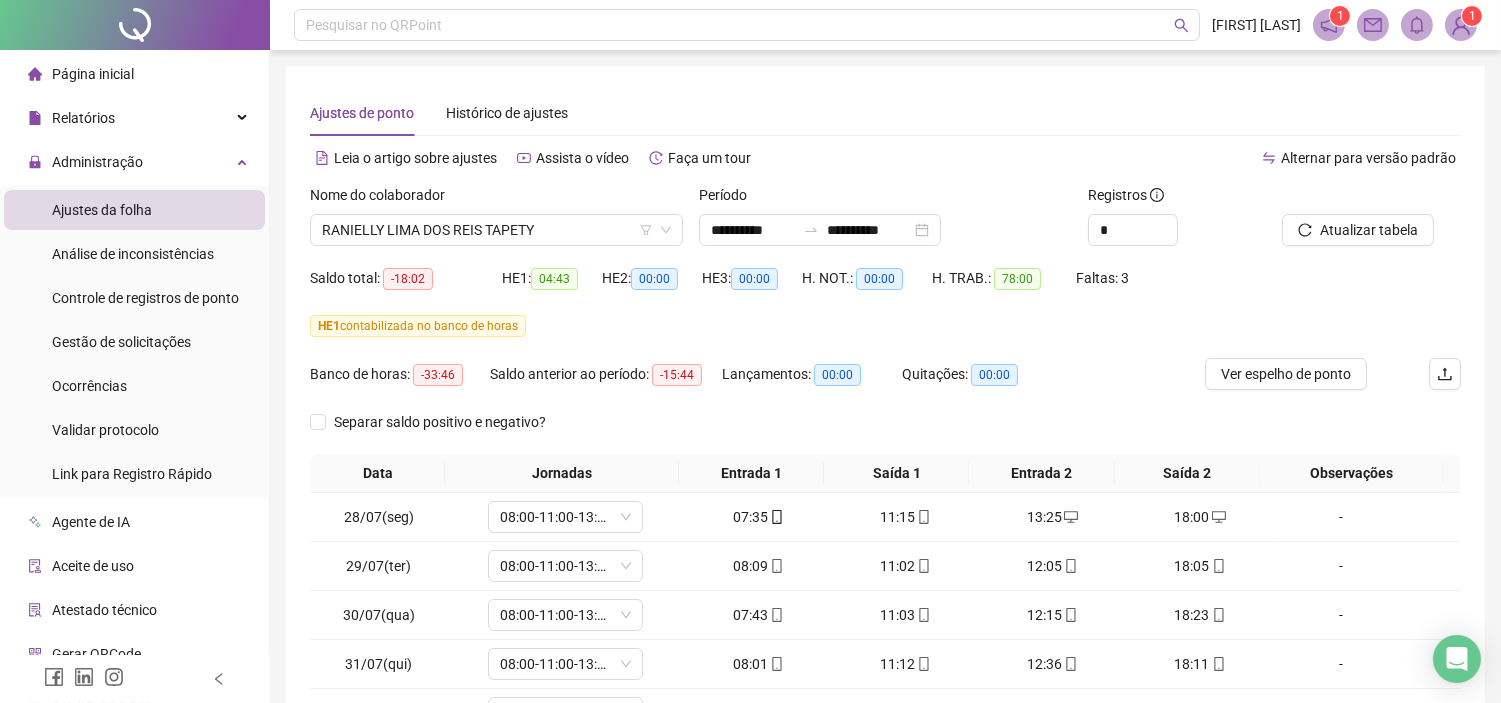 scroll, scrollTop: 298, scrollLeft: 0, axis: vertical 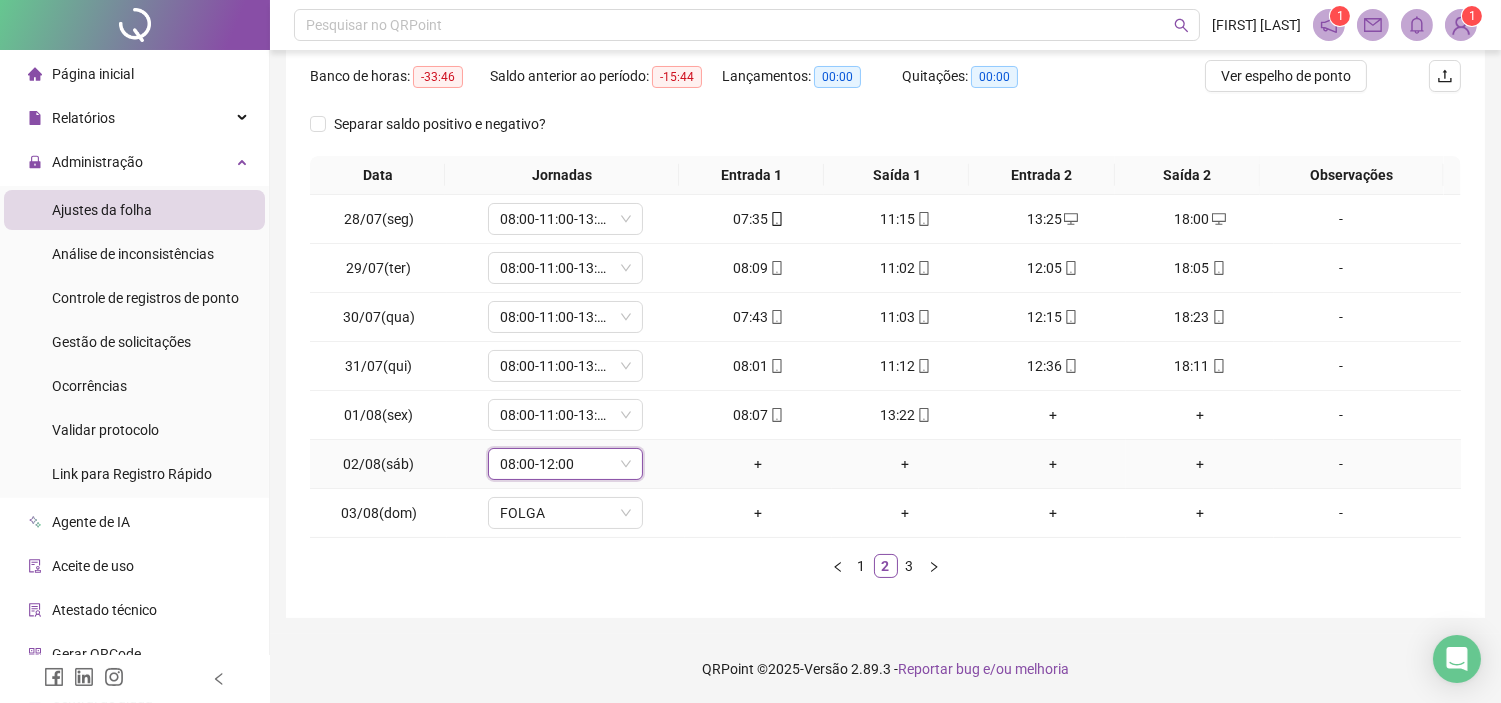 click 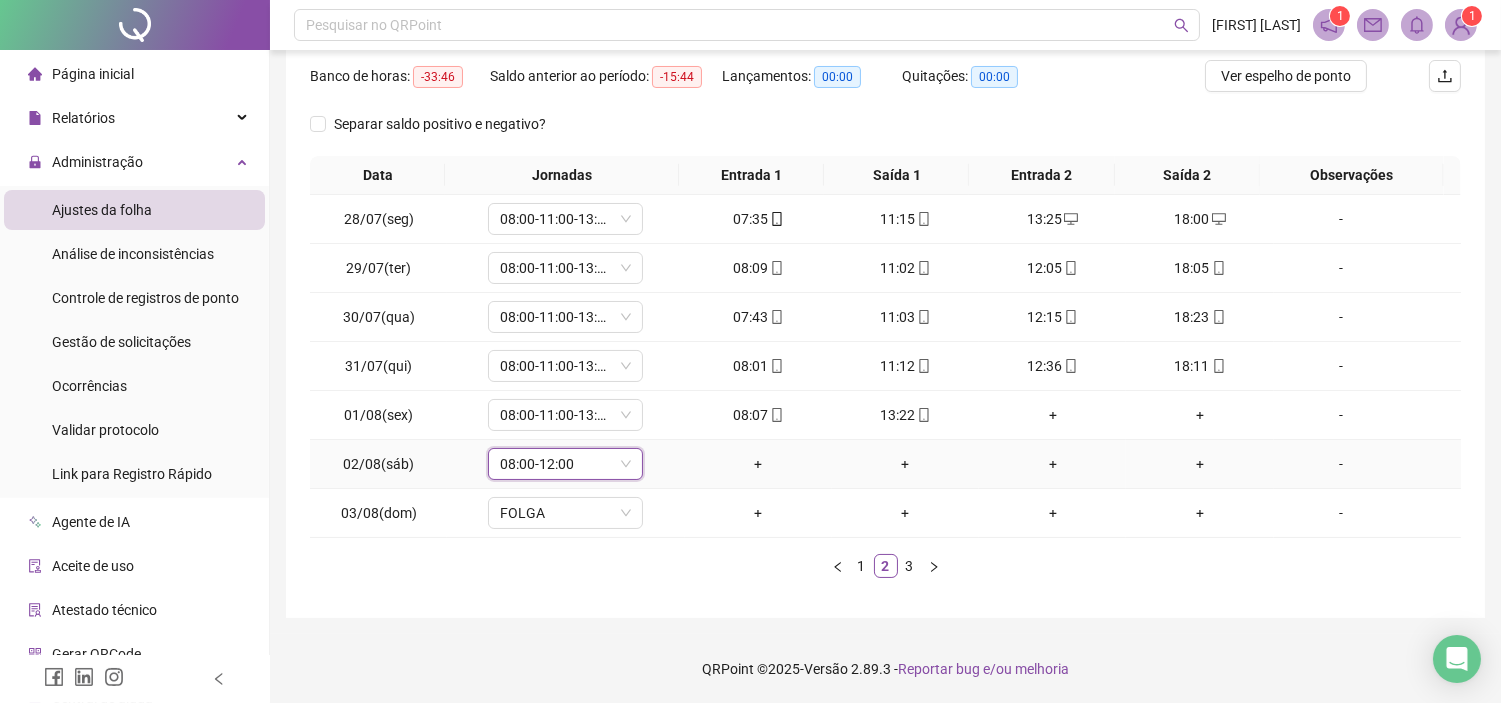 click on "08:00-12:00" at bounding box center (565, 464) 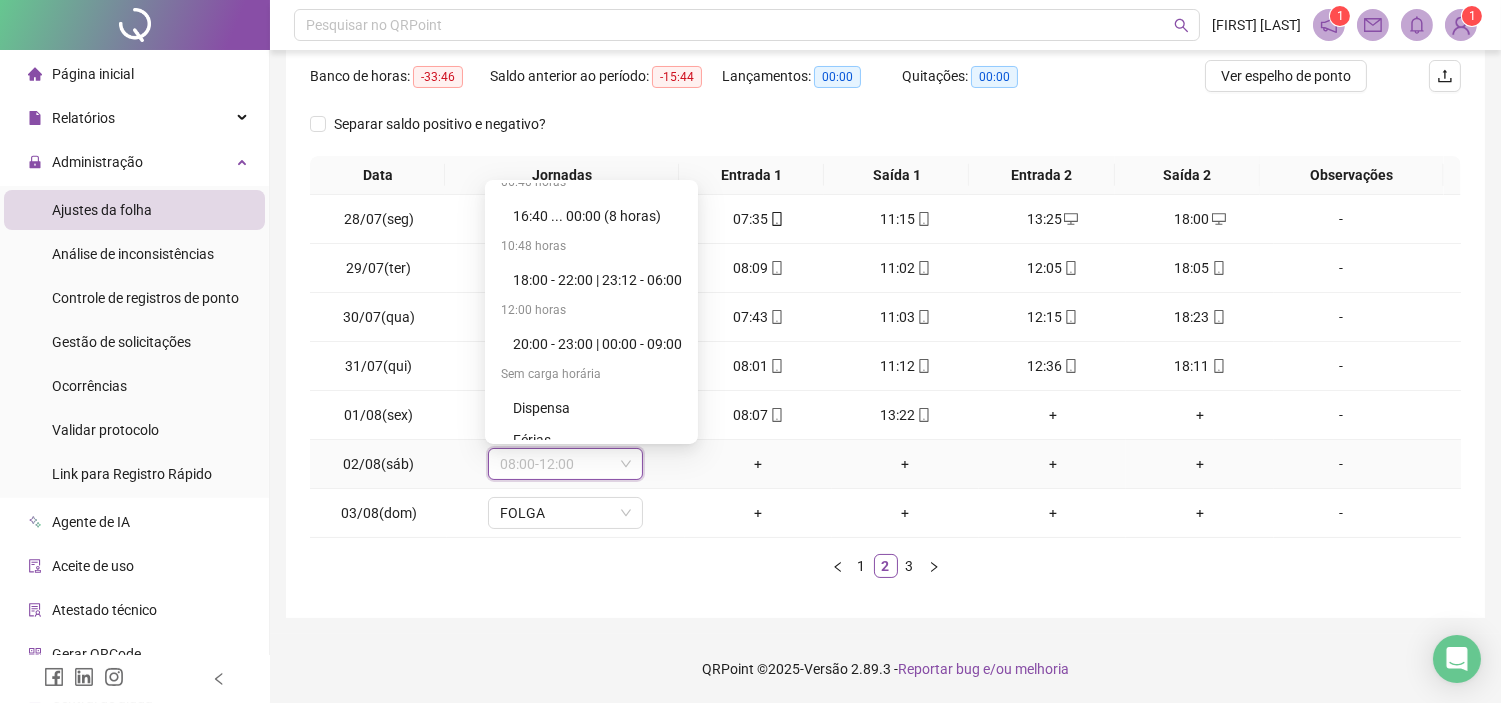 scroll, scrollTop: 6457, scrollLeft: 0, axis: vertical 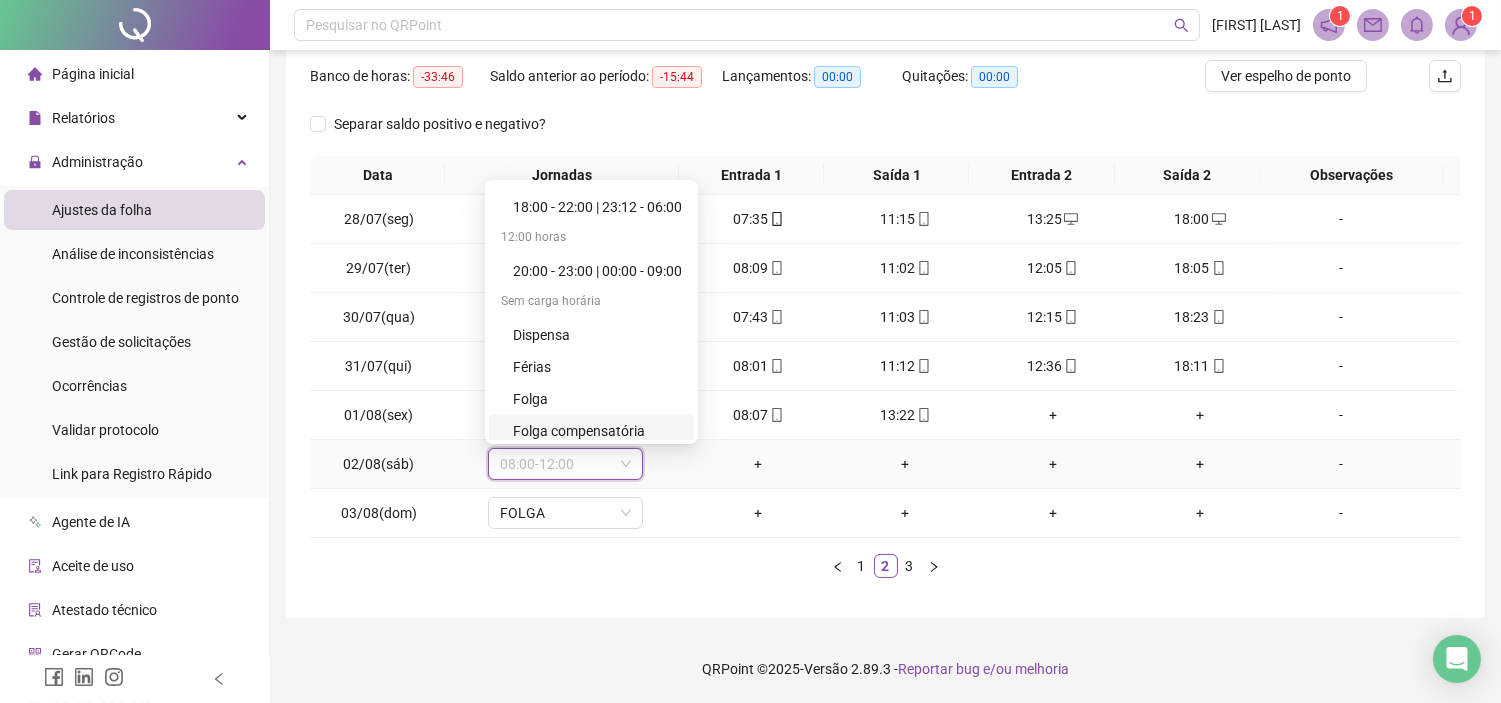 click on "Folga compensatória" at bounding box center [597, 431] 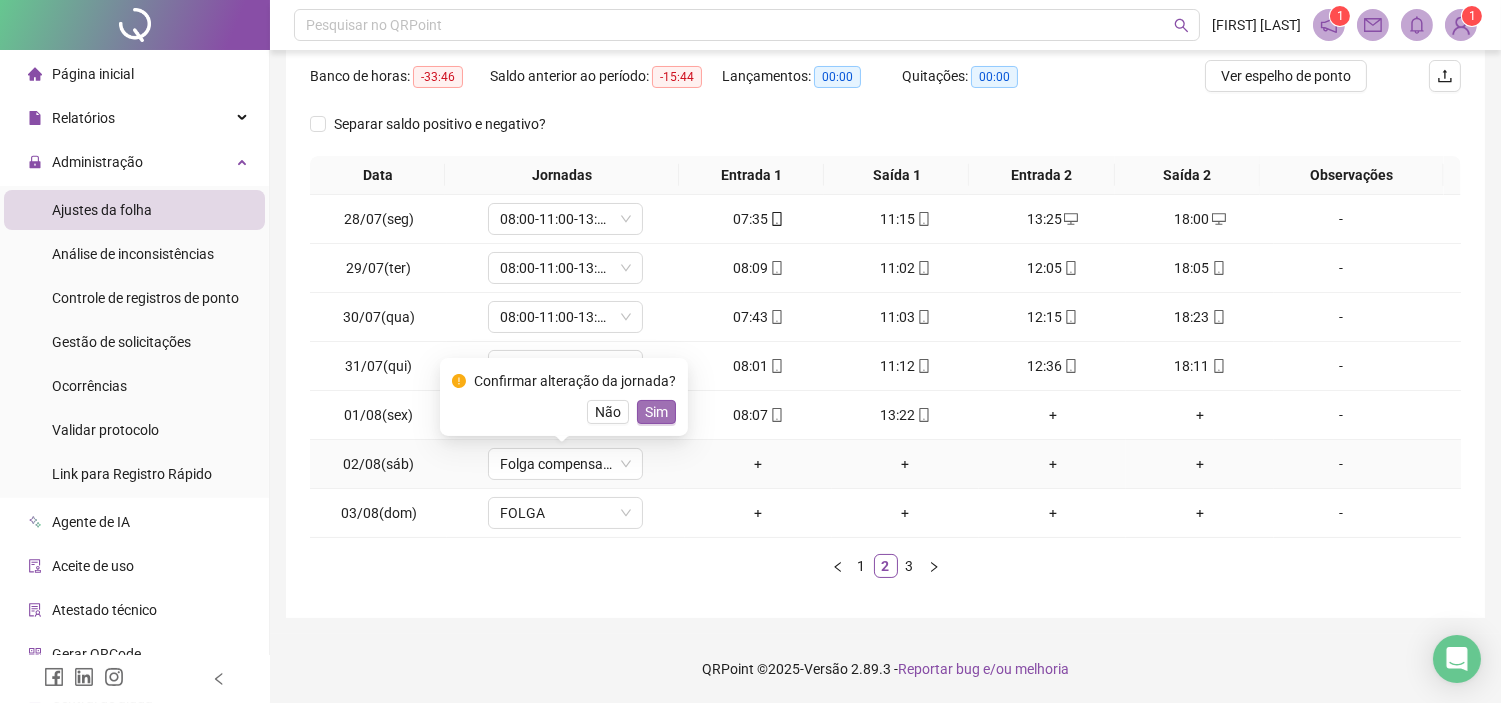click on "Sim" at bounding box center (656, 412) 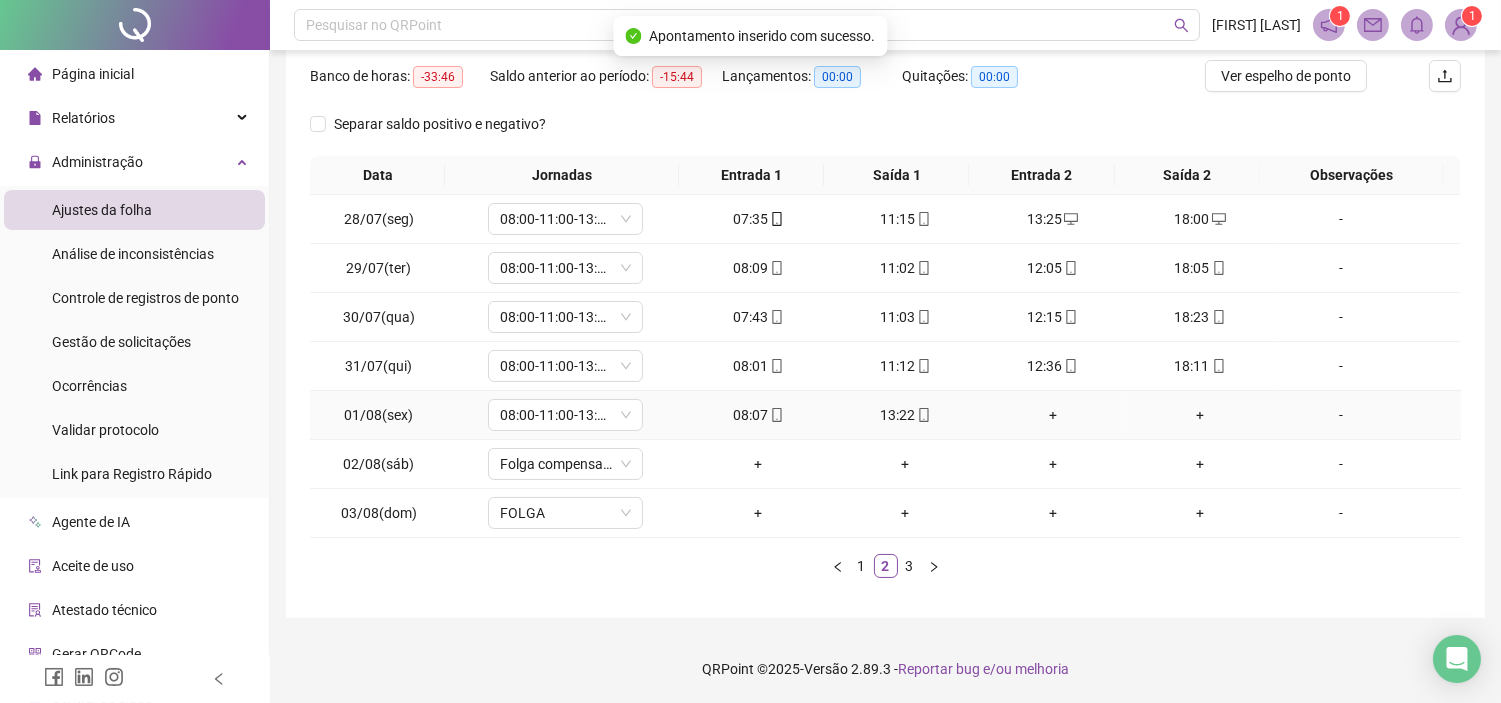 click on "-" at bounding box center (1341, 415) 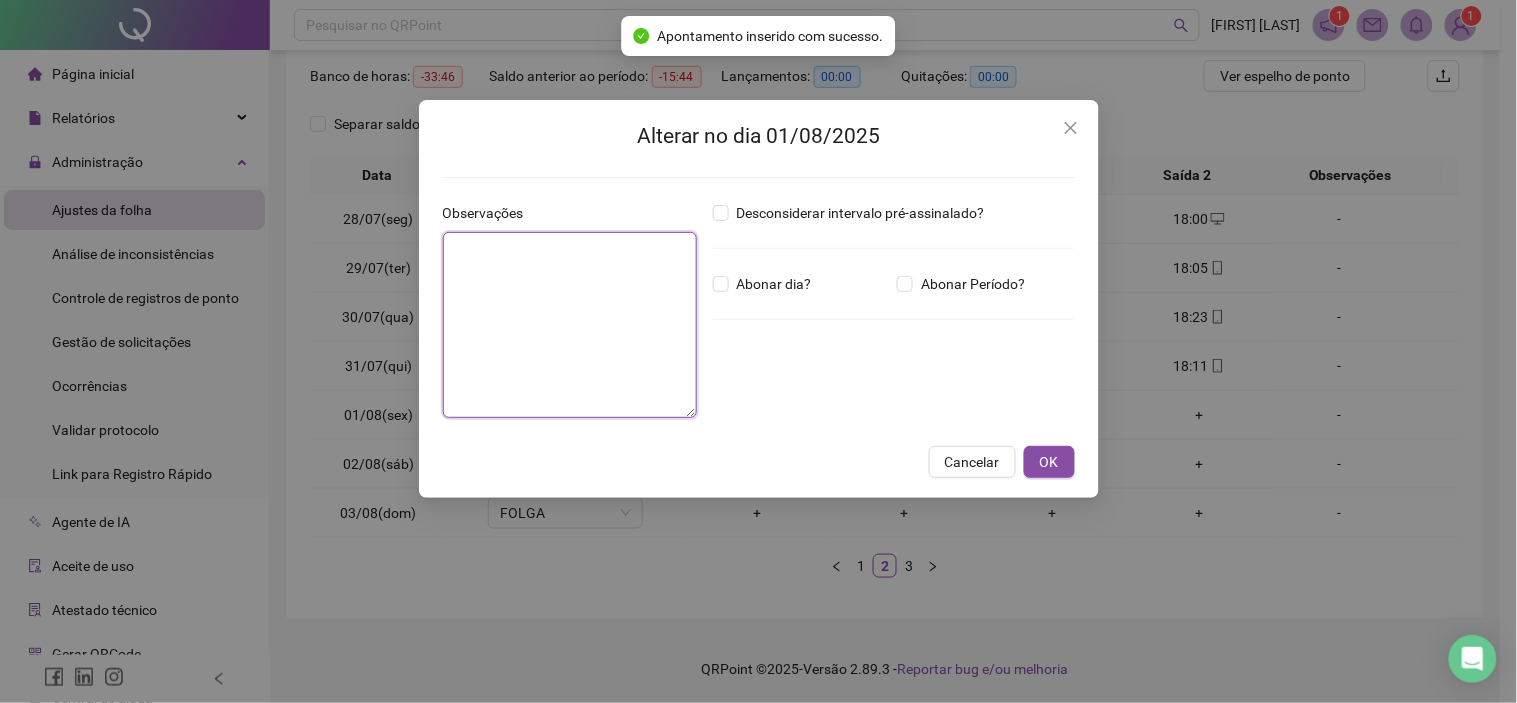 click at bounding box center (570, 325) 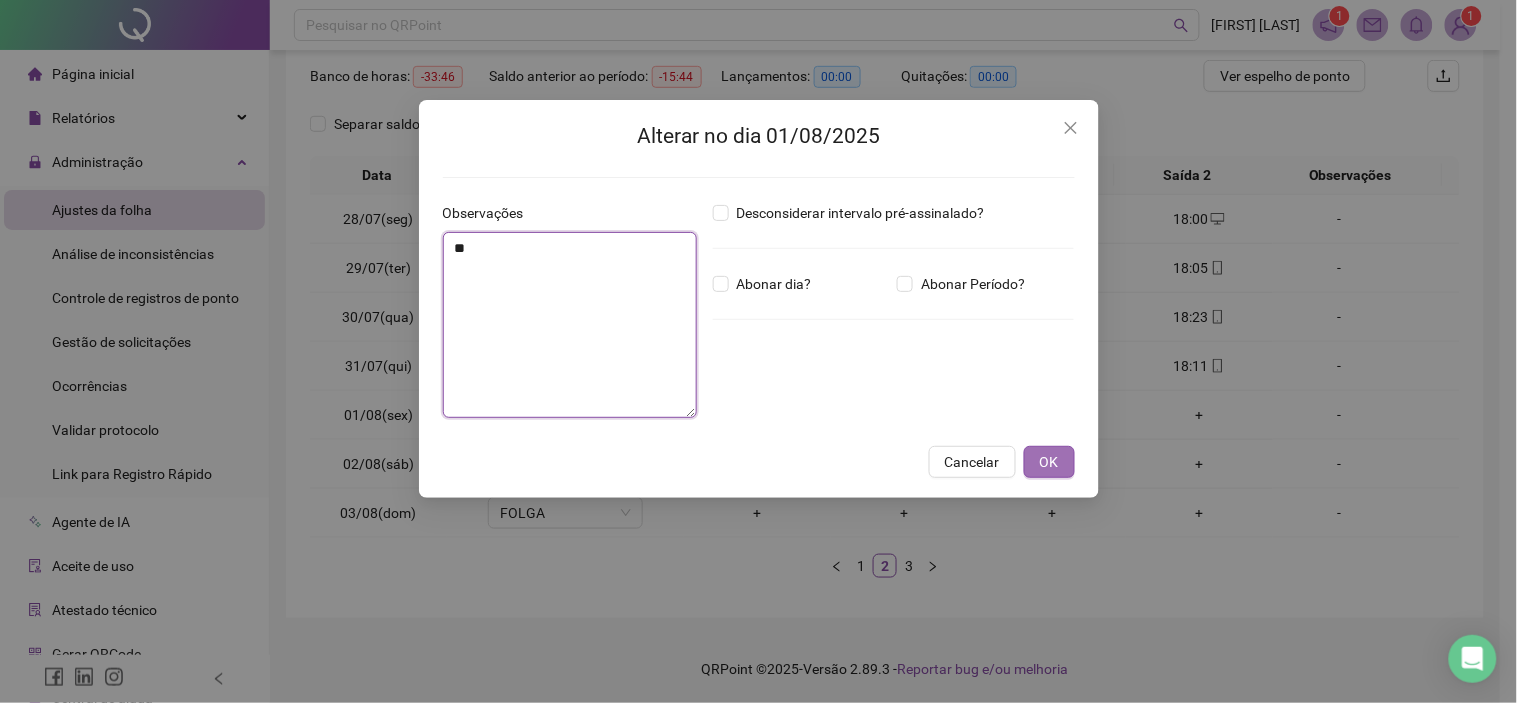 type on "**" 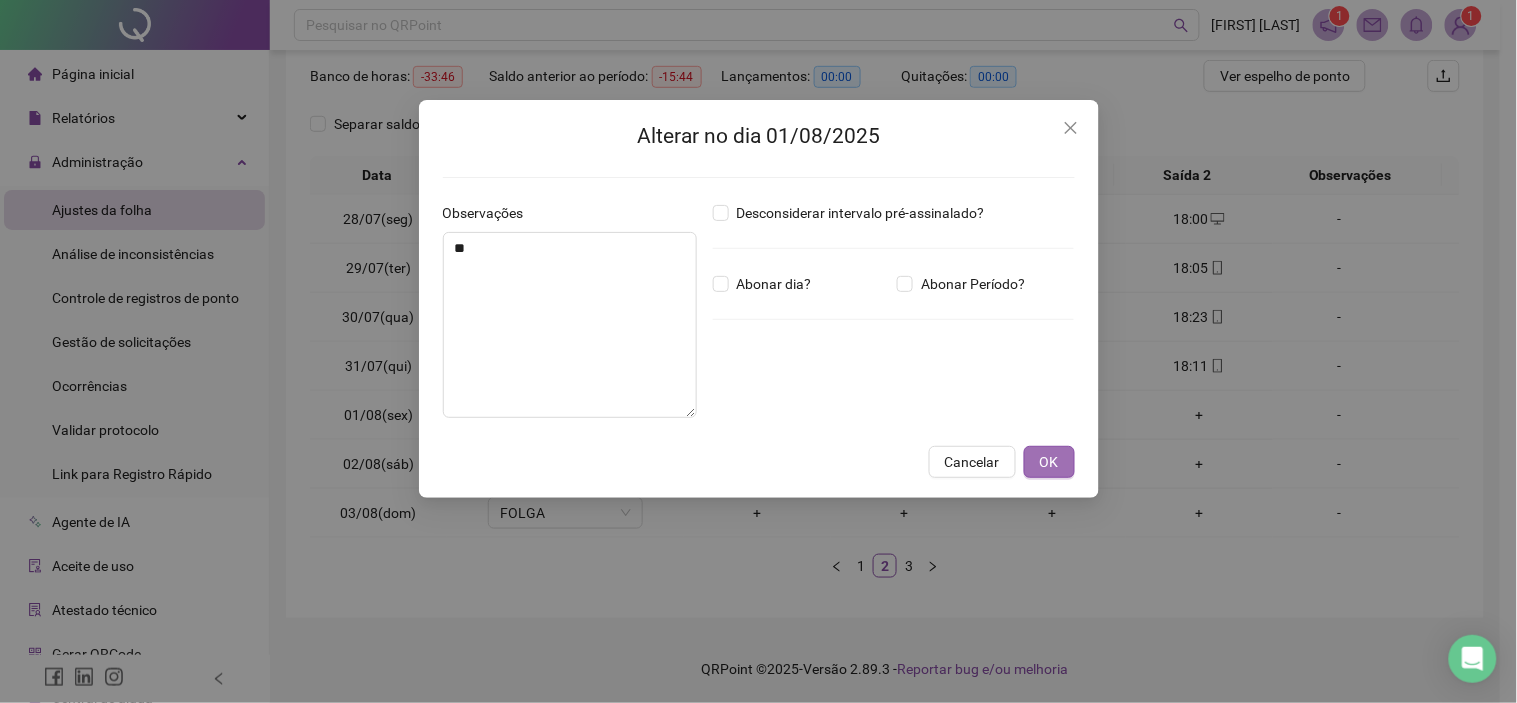 click on "OK" at bounding box center [1049, 462] 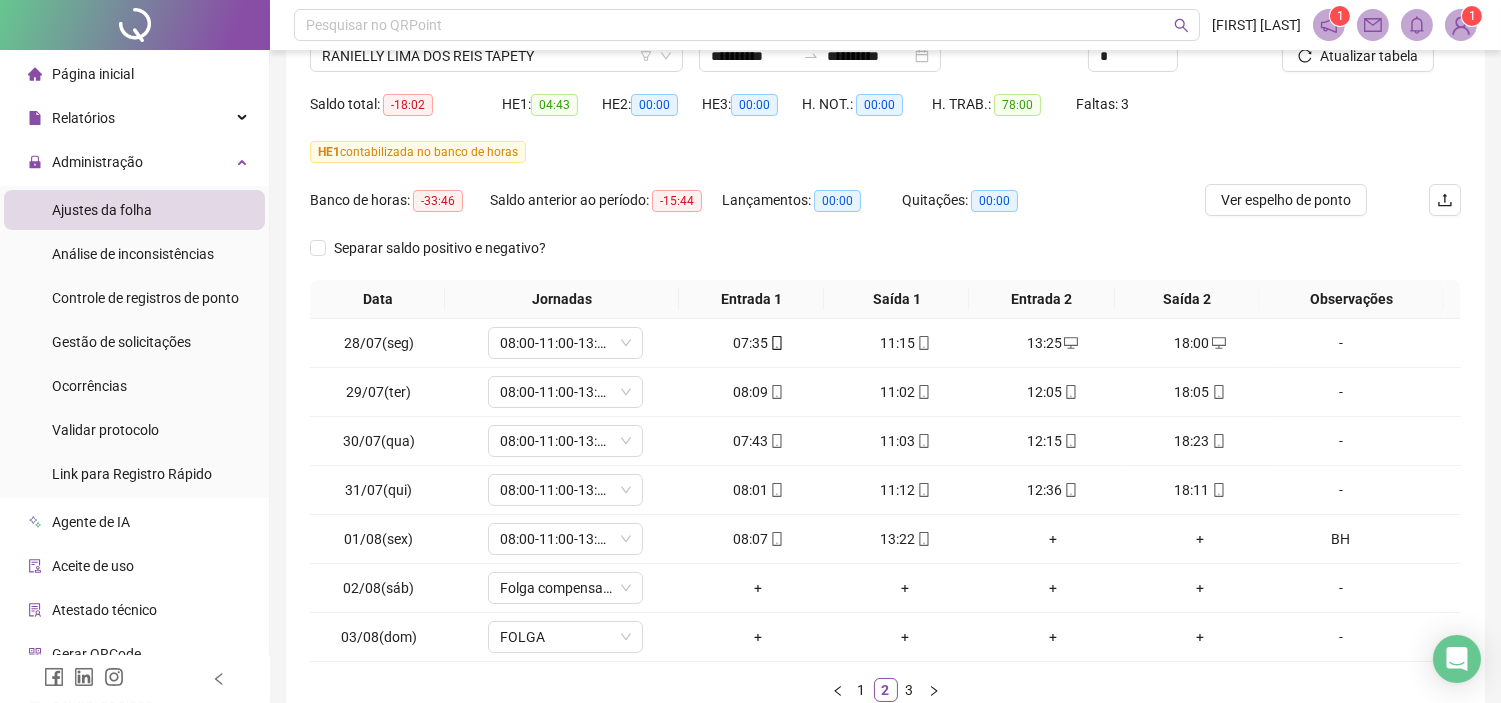 scroll, scrollTop: 0, scrollLeft: 0, axis: both 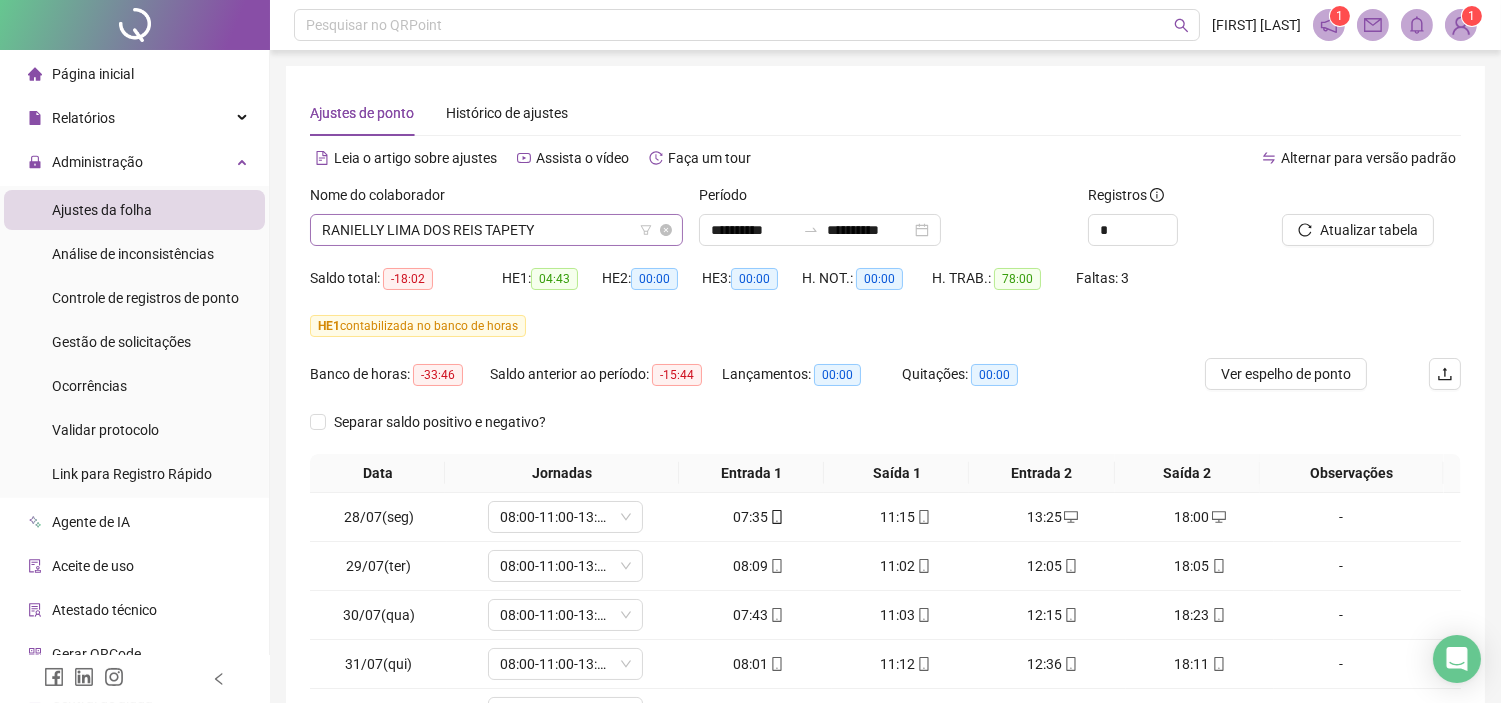 click on "RANIELLY LIMA DOS REIS TAPETY" at bounding box center [496, 230] 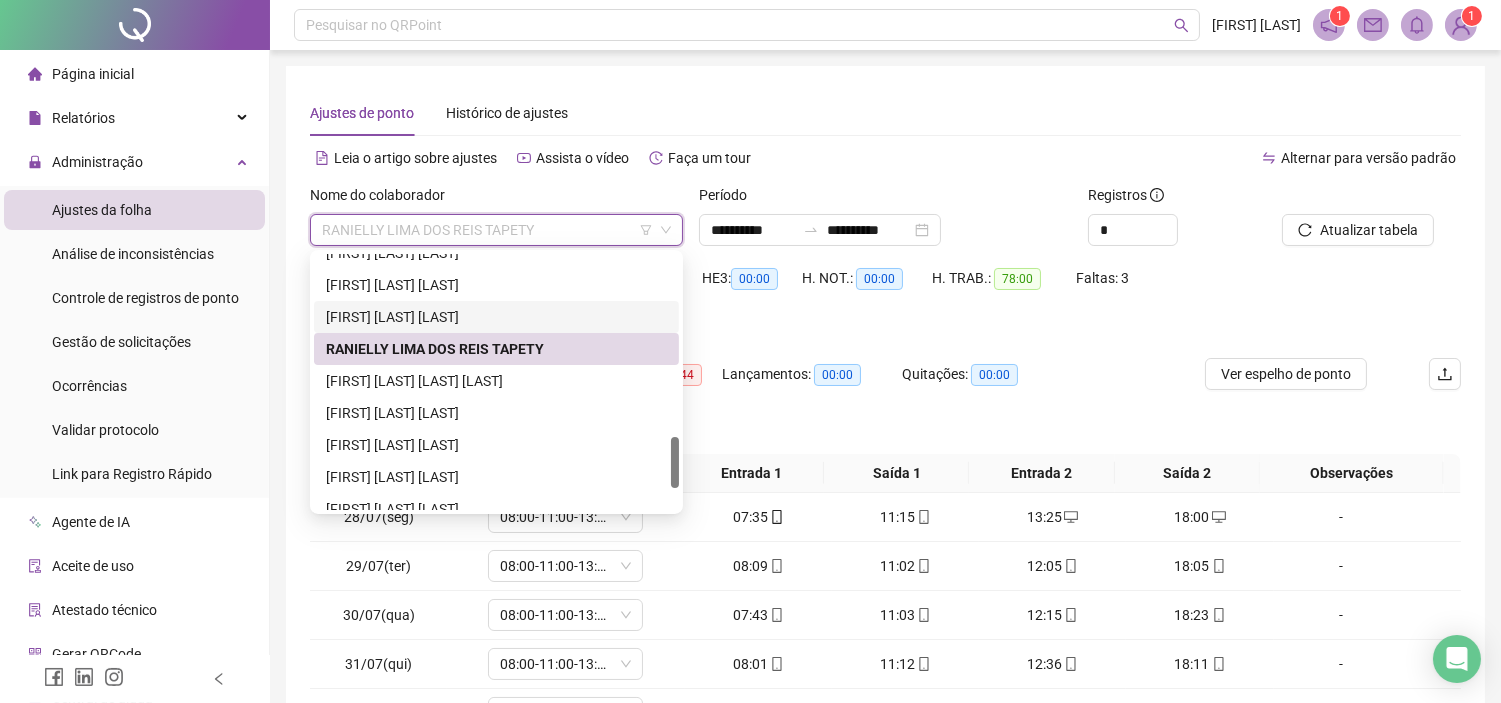 click on "[FIRST] [LAST] [LAST]" at bounding box center [496, 317] 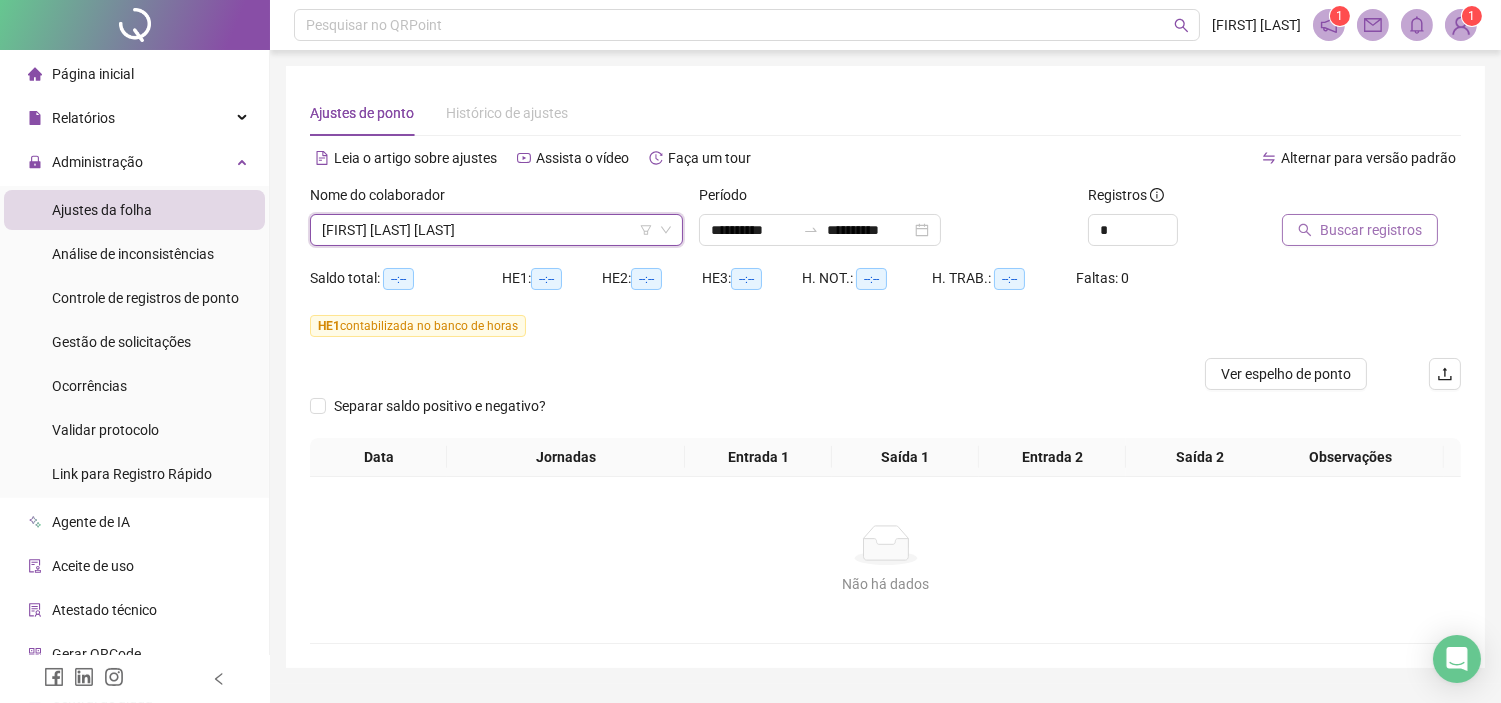 click on "Buscar registros" at bounding box center (1371, 230) 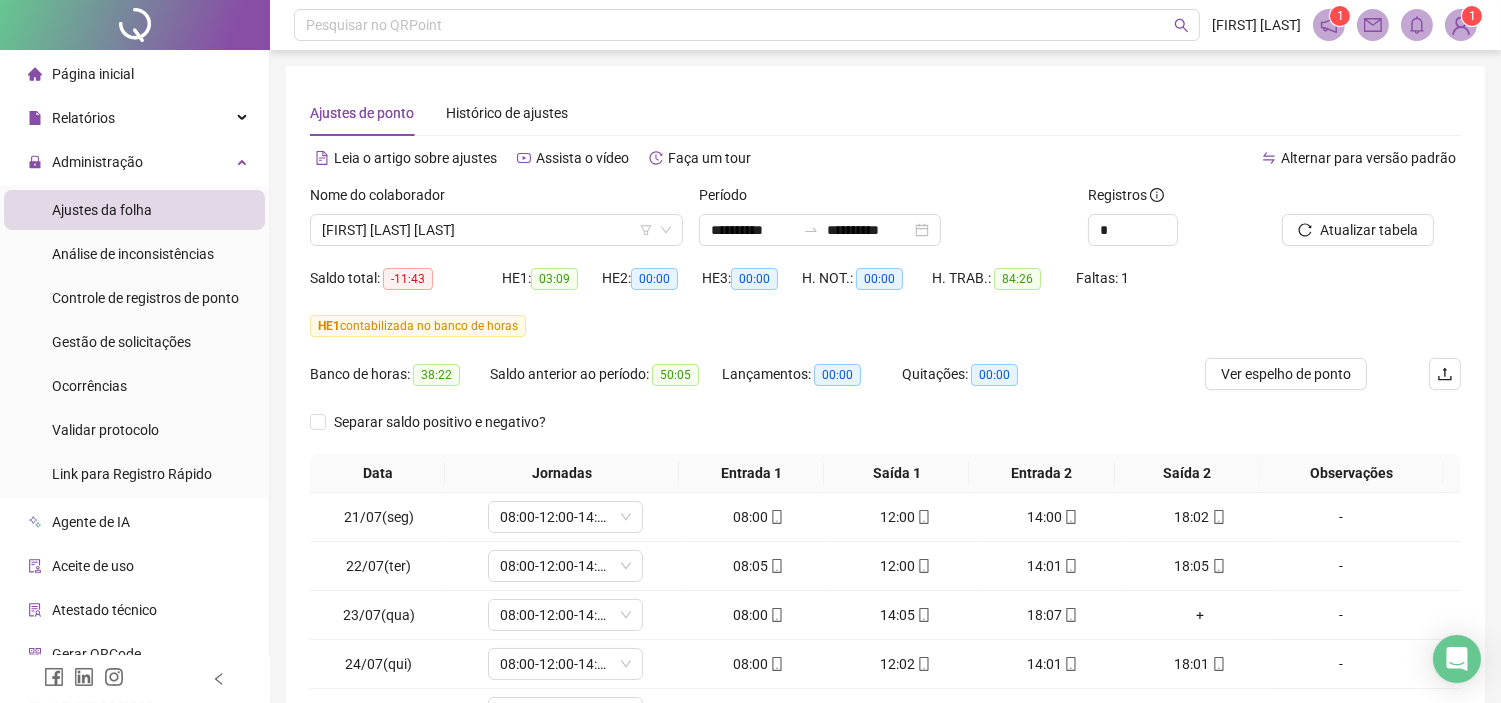 scroll, scrollTop: 298, scrollLeft: 0, axis: vertical 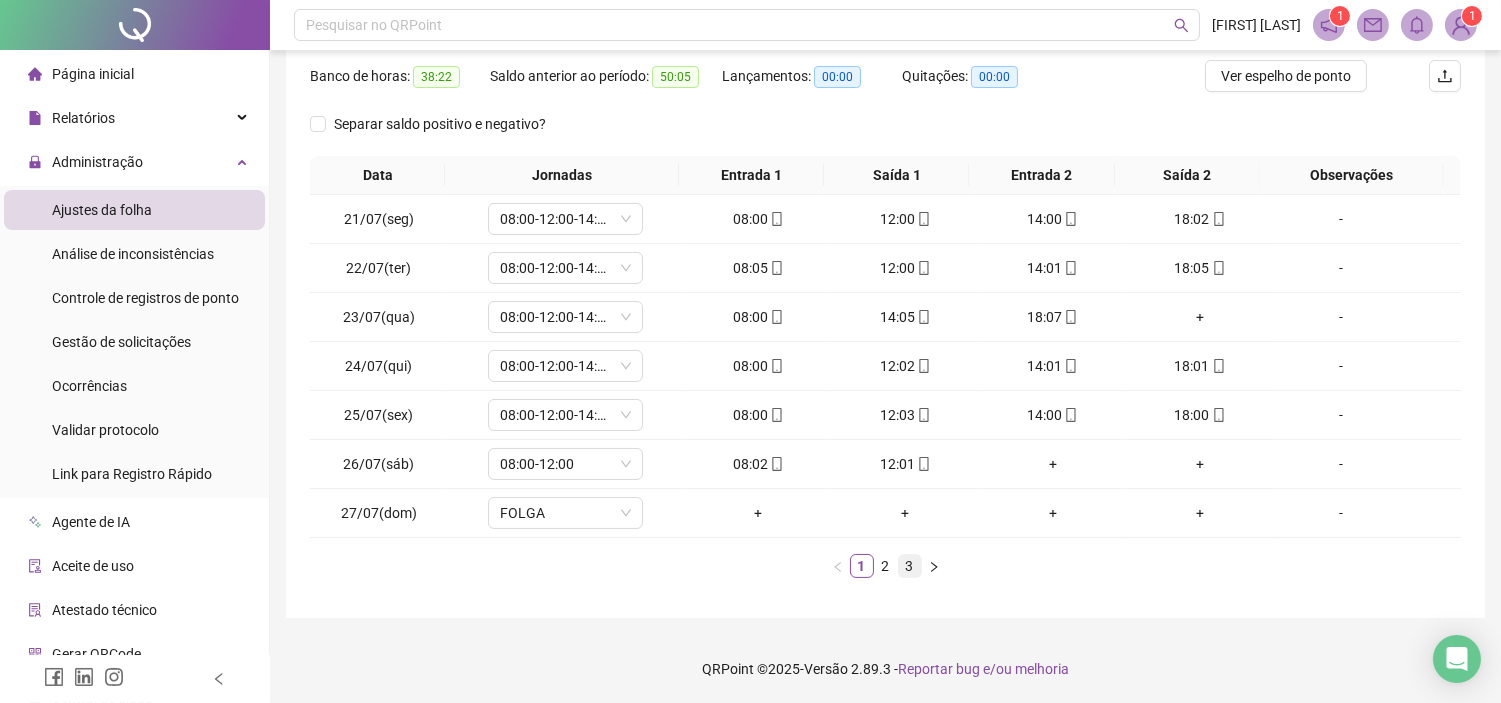 click on "3" at bounding box center [910, 566] 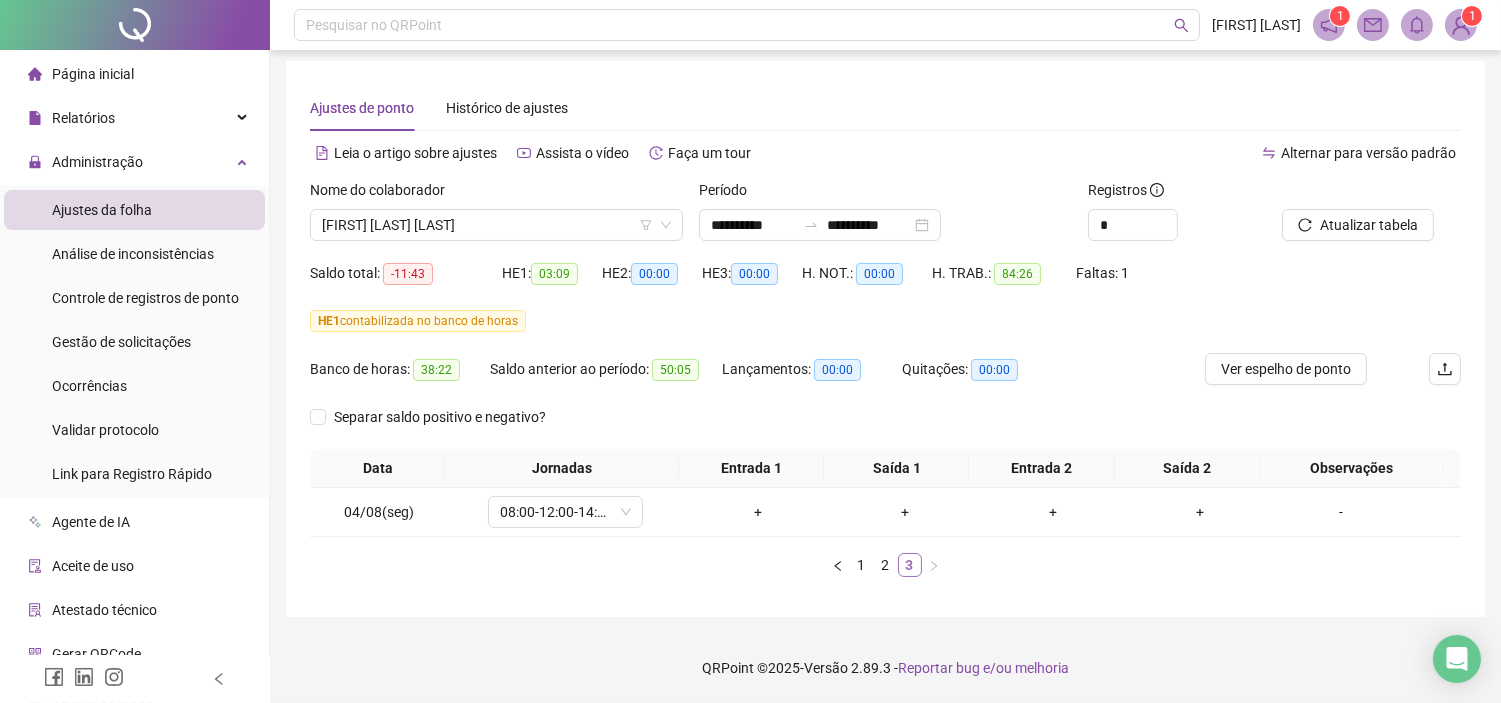 scroll, scrollTop: 4, scrollLeft: 0, axis: vertical 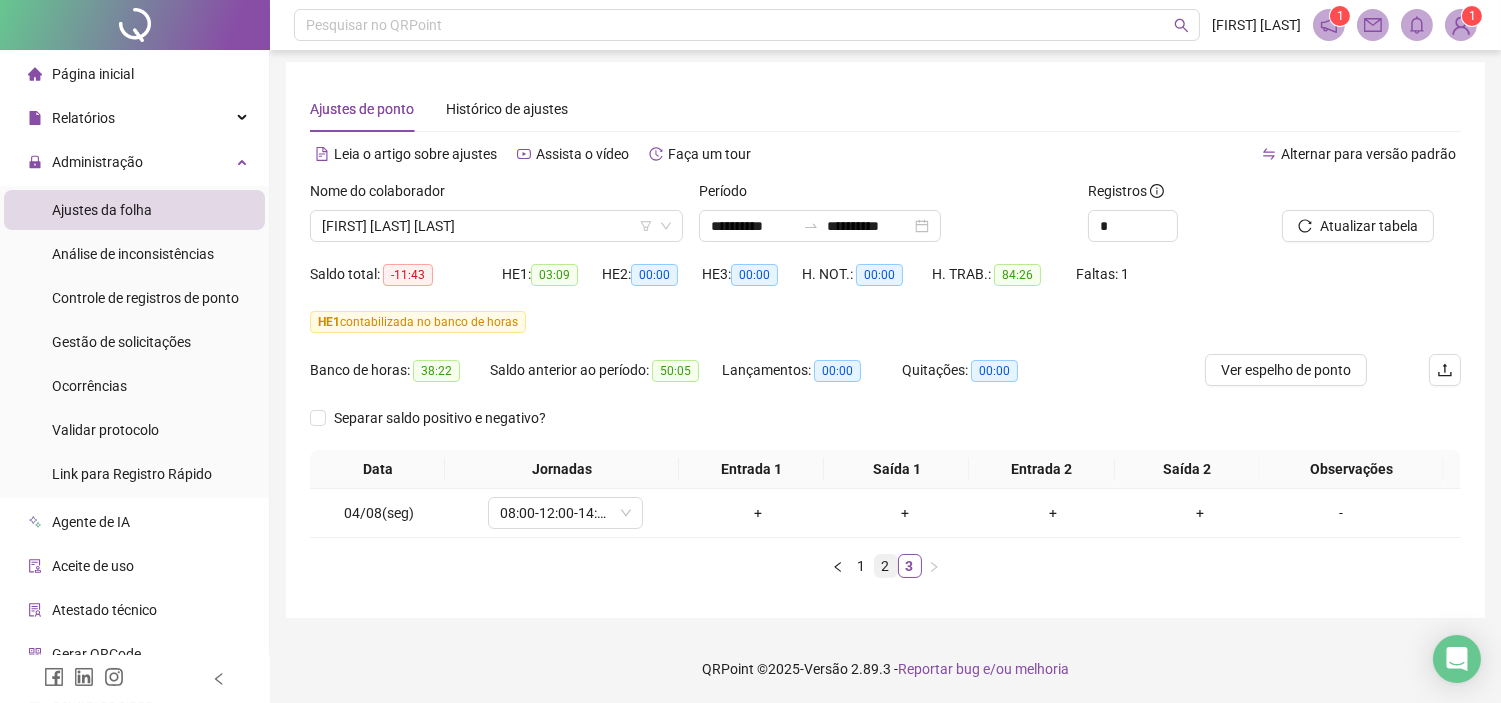 click on "2" at bounding box center [886, 566] 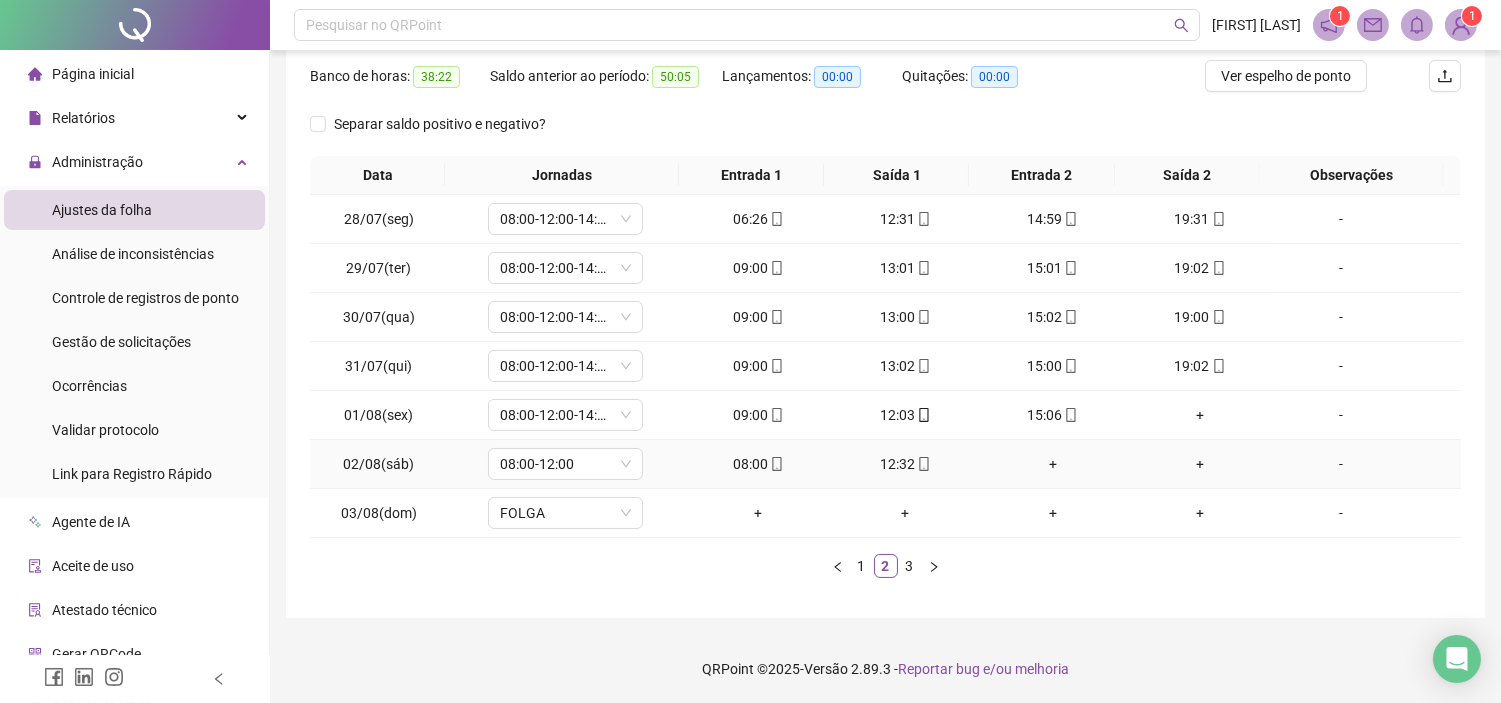 scroll, scrollTop: 187, scrollLeft: 0, axis: vertical 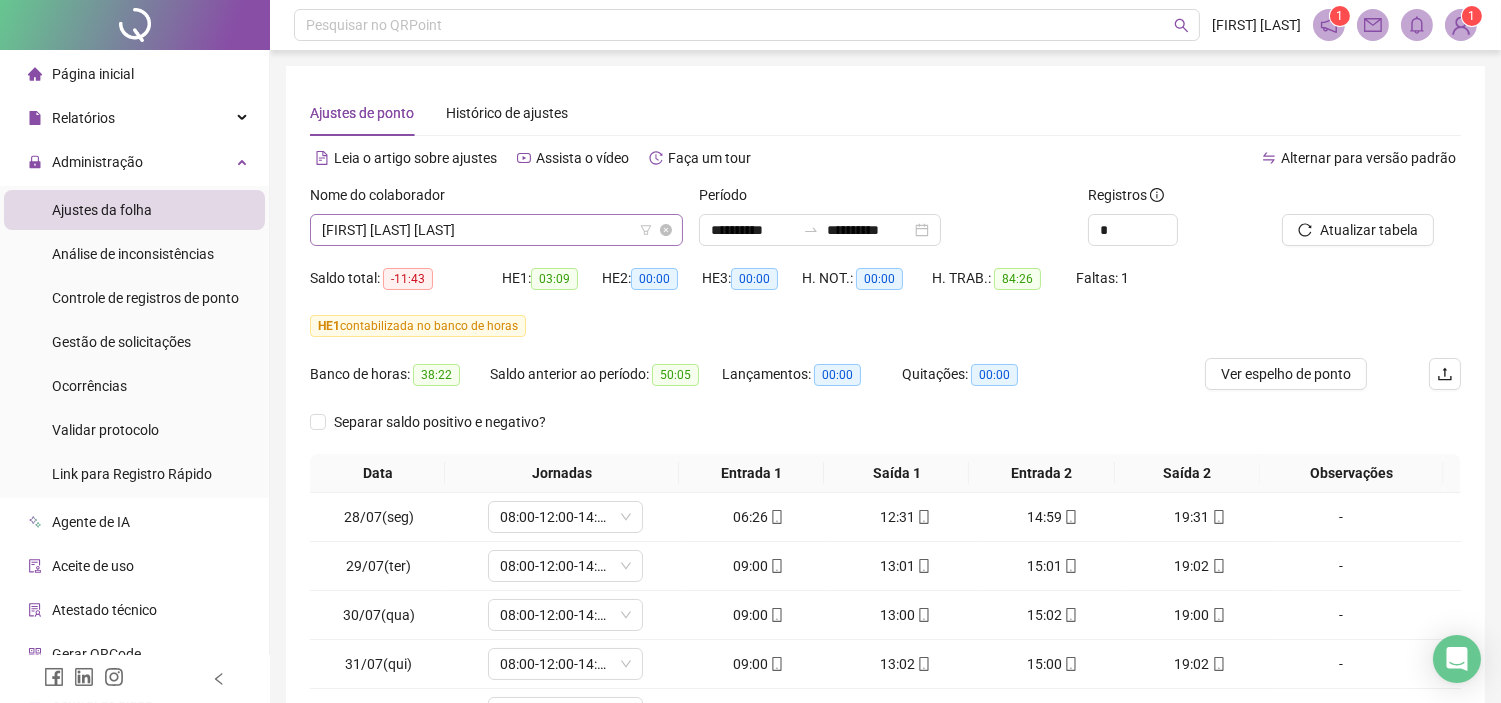click on "[FIRST] [LAST] [LAST]" at bounding box center (496, 230) 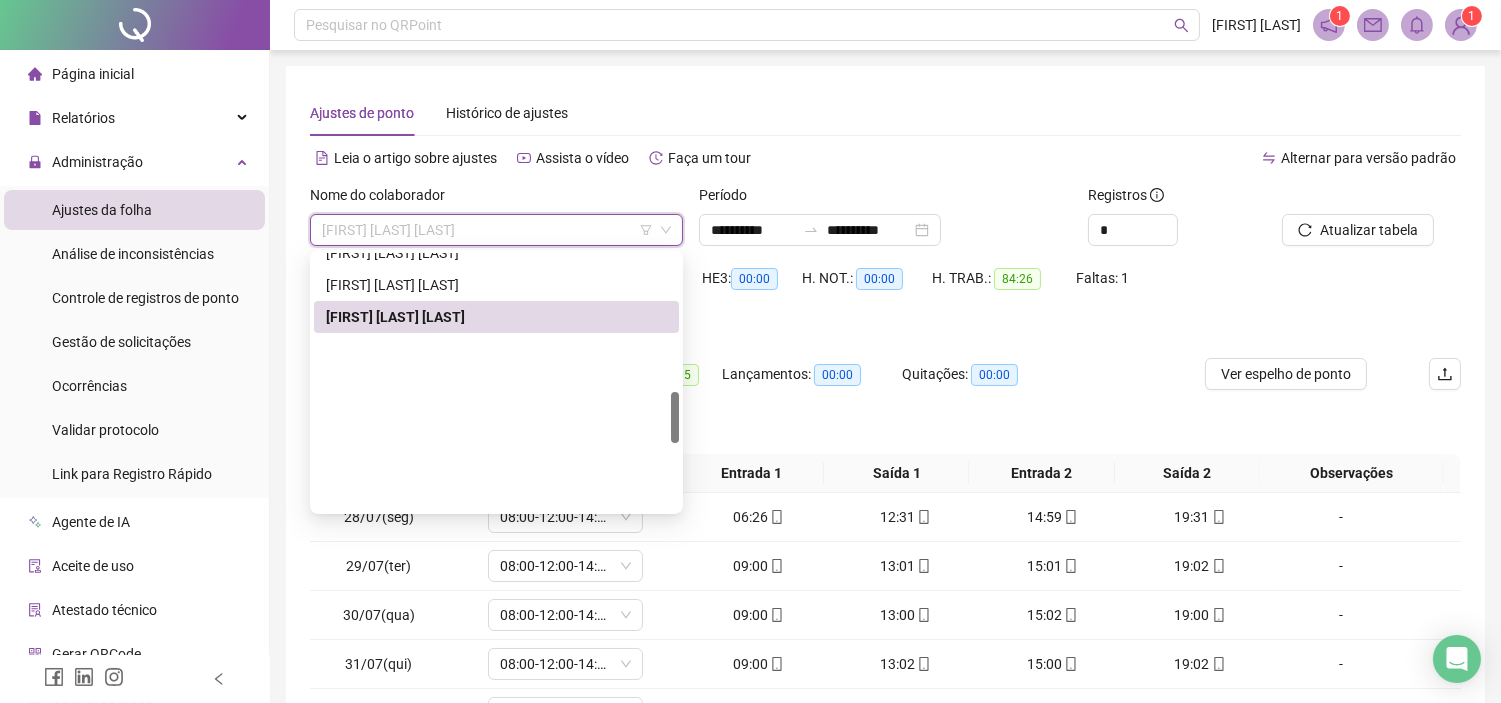 scroll, scrollTop: 580, scrollLeft: 0, axis: vertical 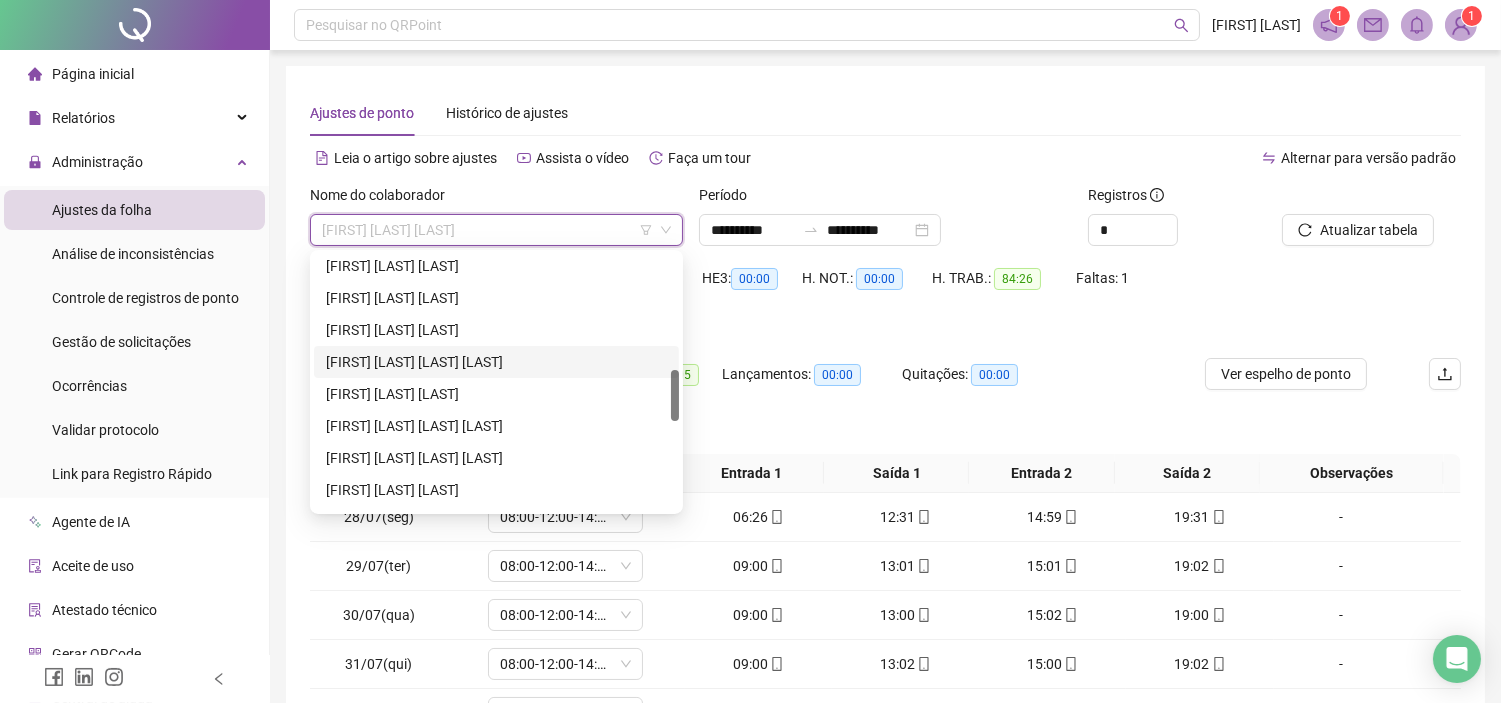 click on "[FIRST] [LAST] [LAST] [LAST]" at bounding box center (496, 362) 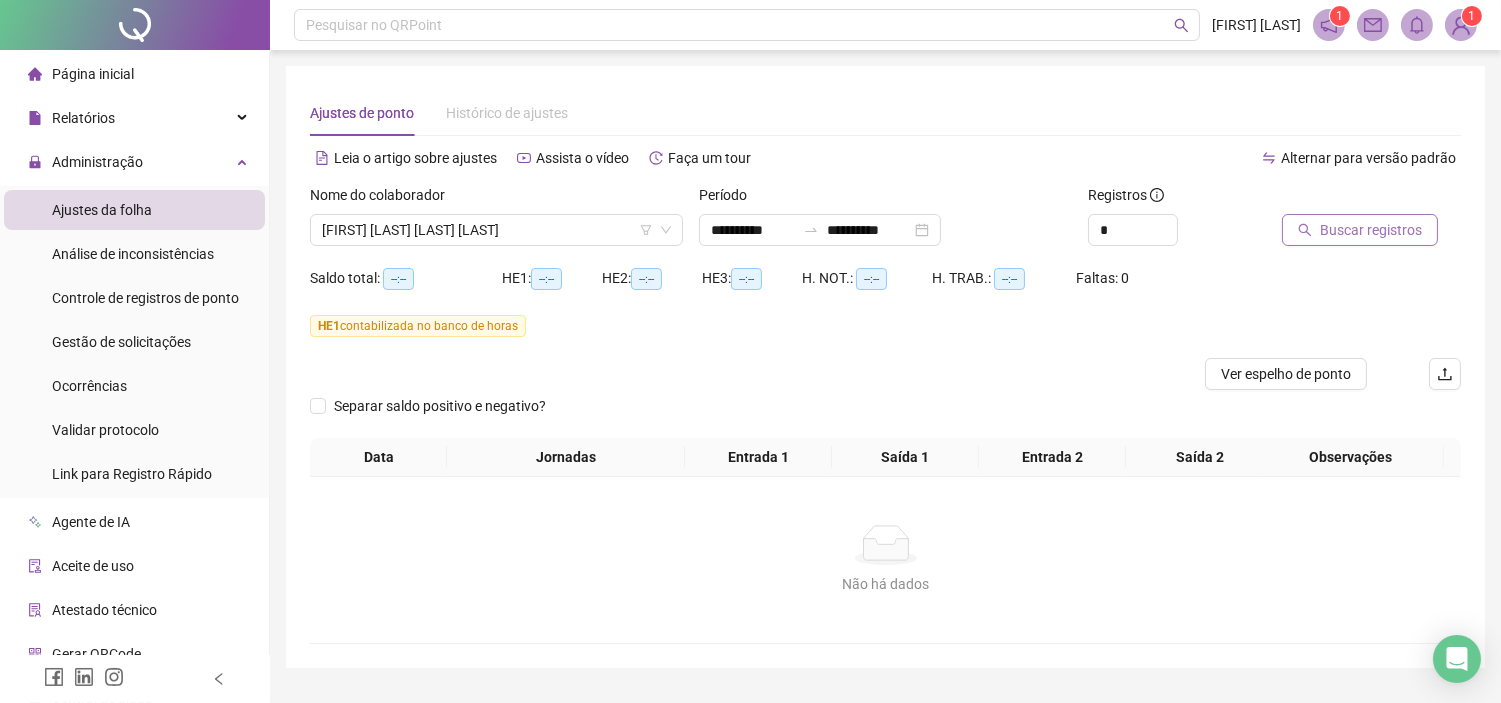 click on "Buscar registros" at bounding box center (1371, 230) 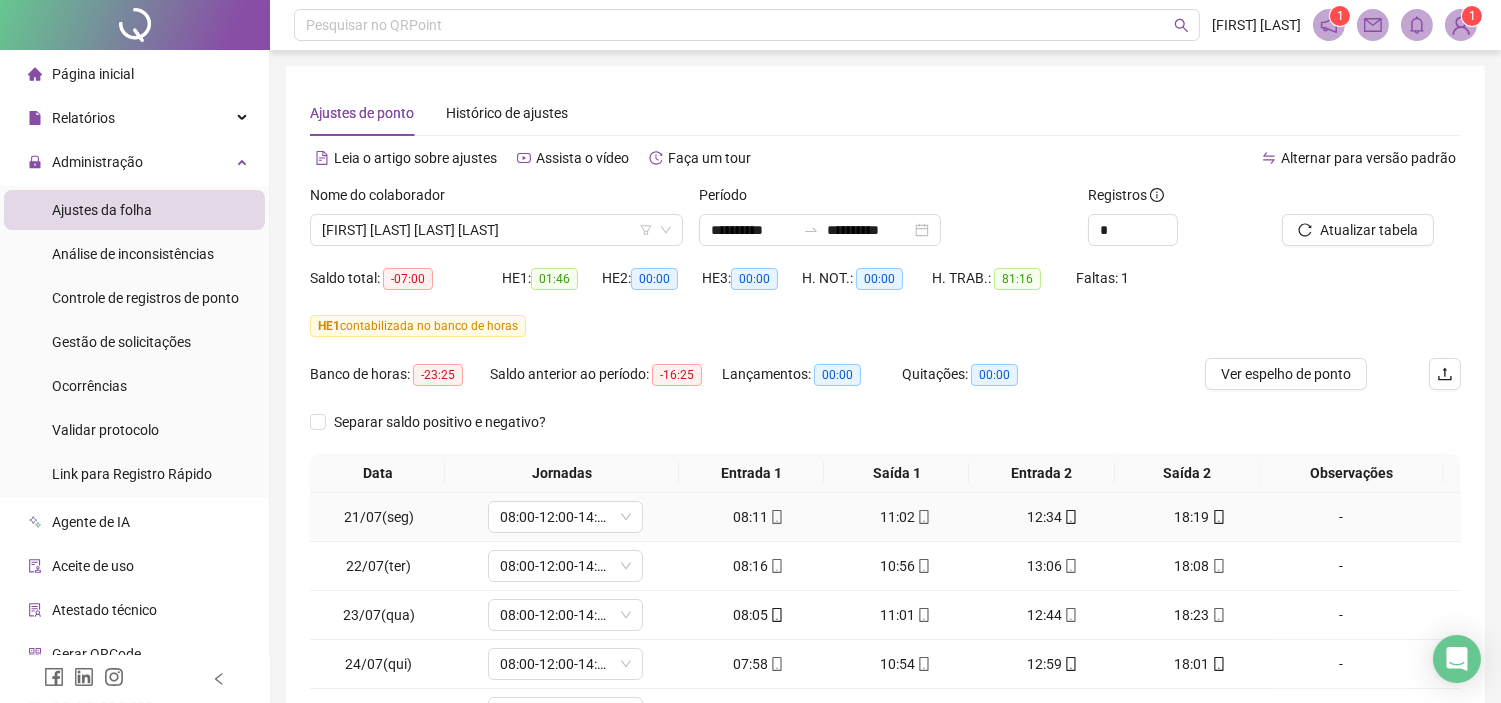 scroll, scrollTop: 298, scrollLeft: 0, axis: vertical 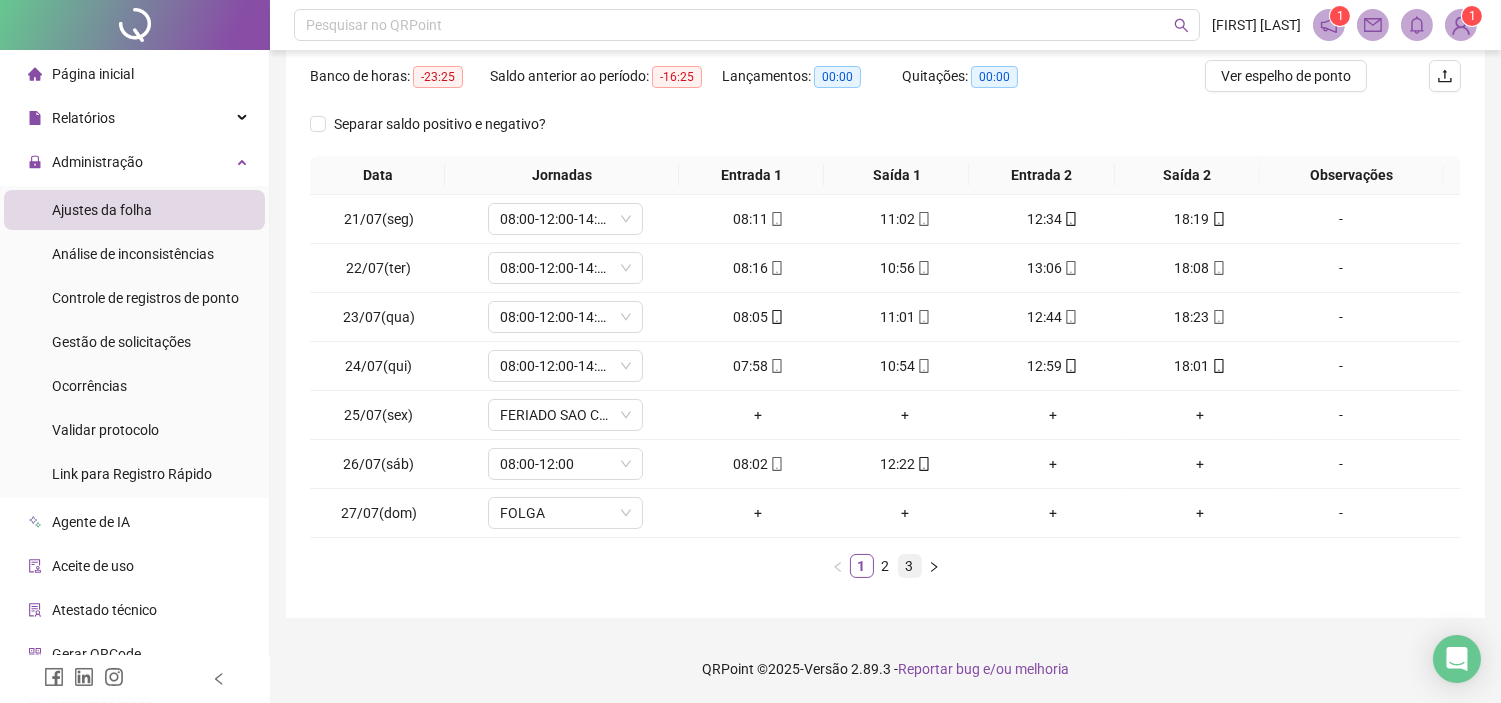 click on "3" at bounding box center (910, 566) 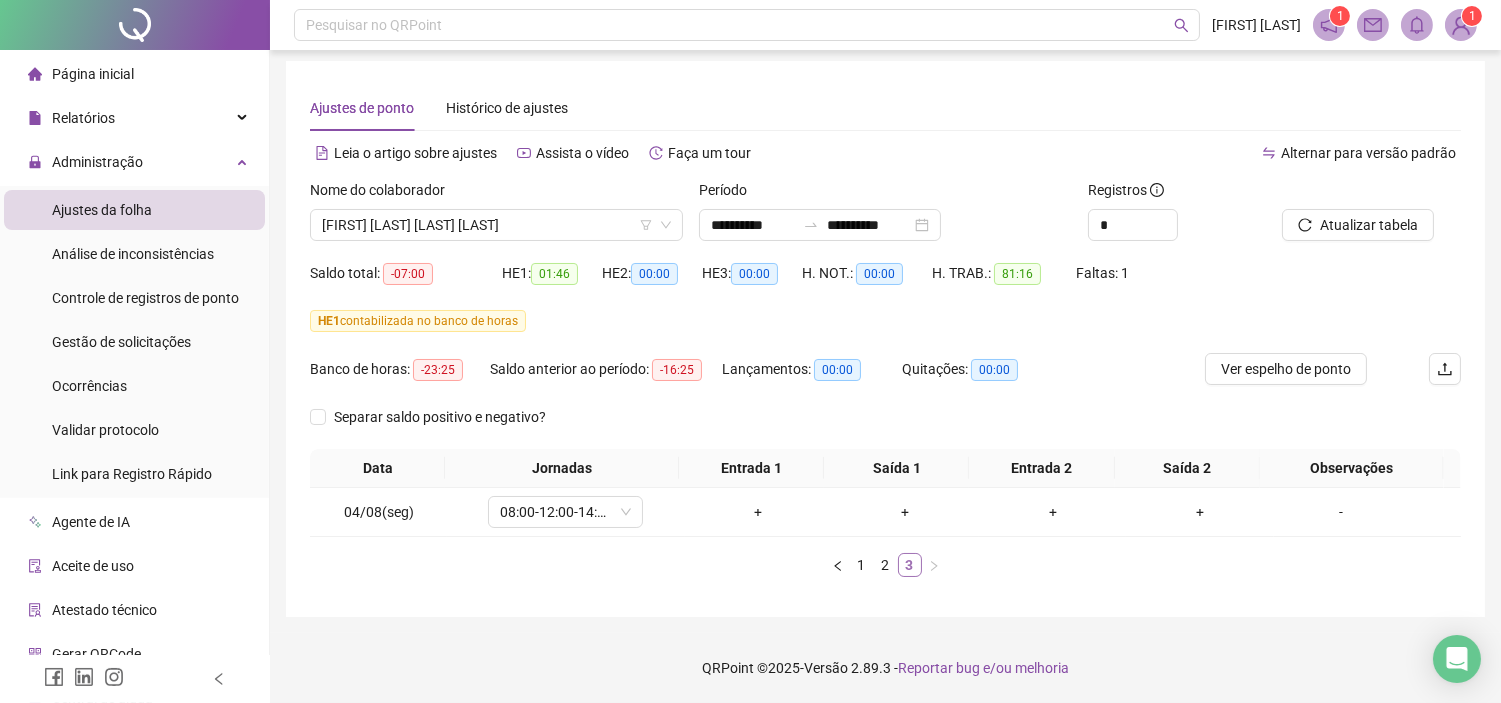 scroll, scrollTop: 4, scrollLeft: 0, axis: vertical 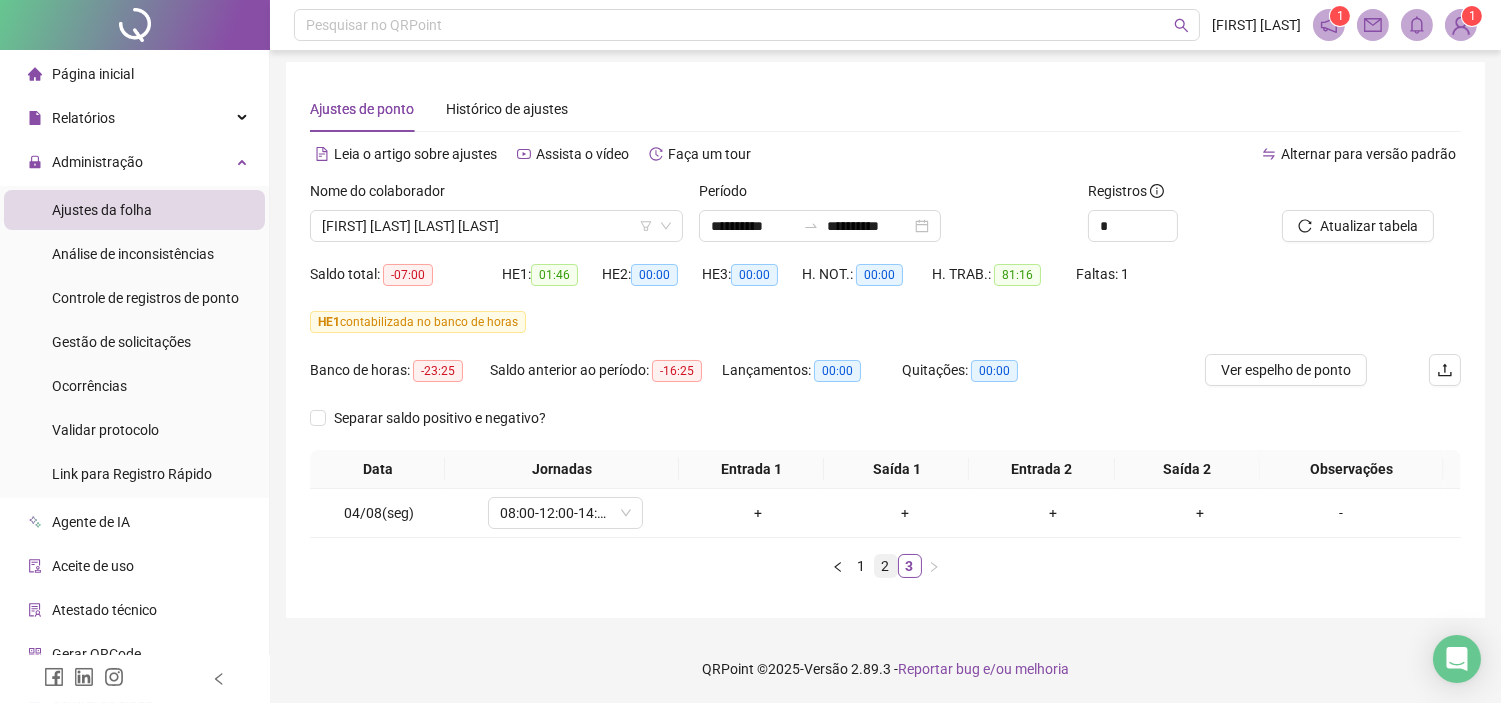 click on "2" at bounding box center (886, 566) 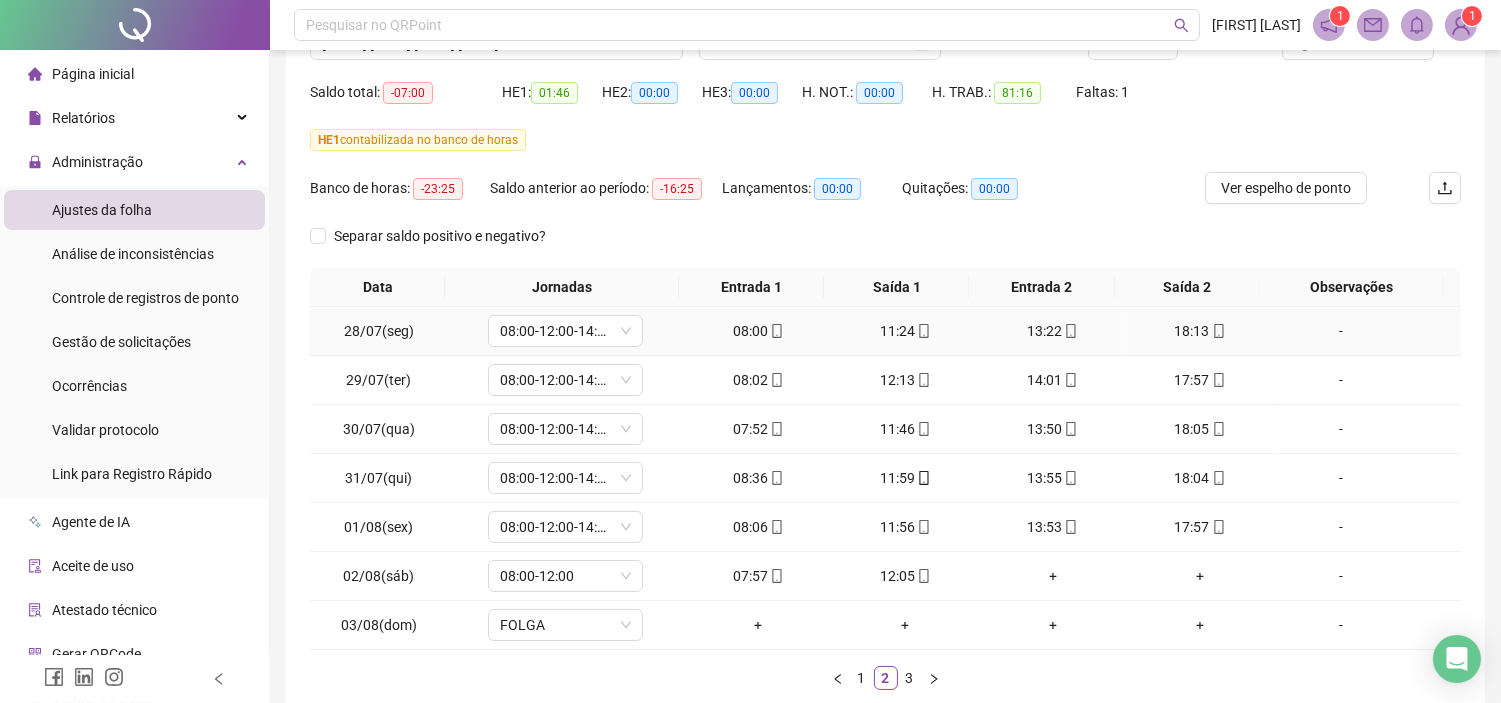 scroll, scrollTop: 298, scrollLeft: 0, axis: vertical 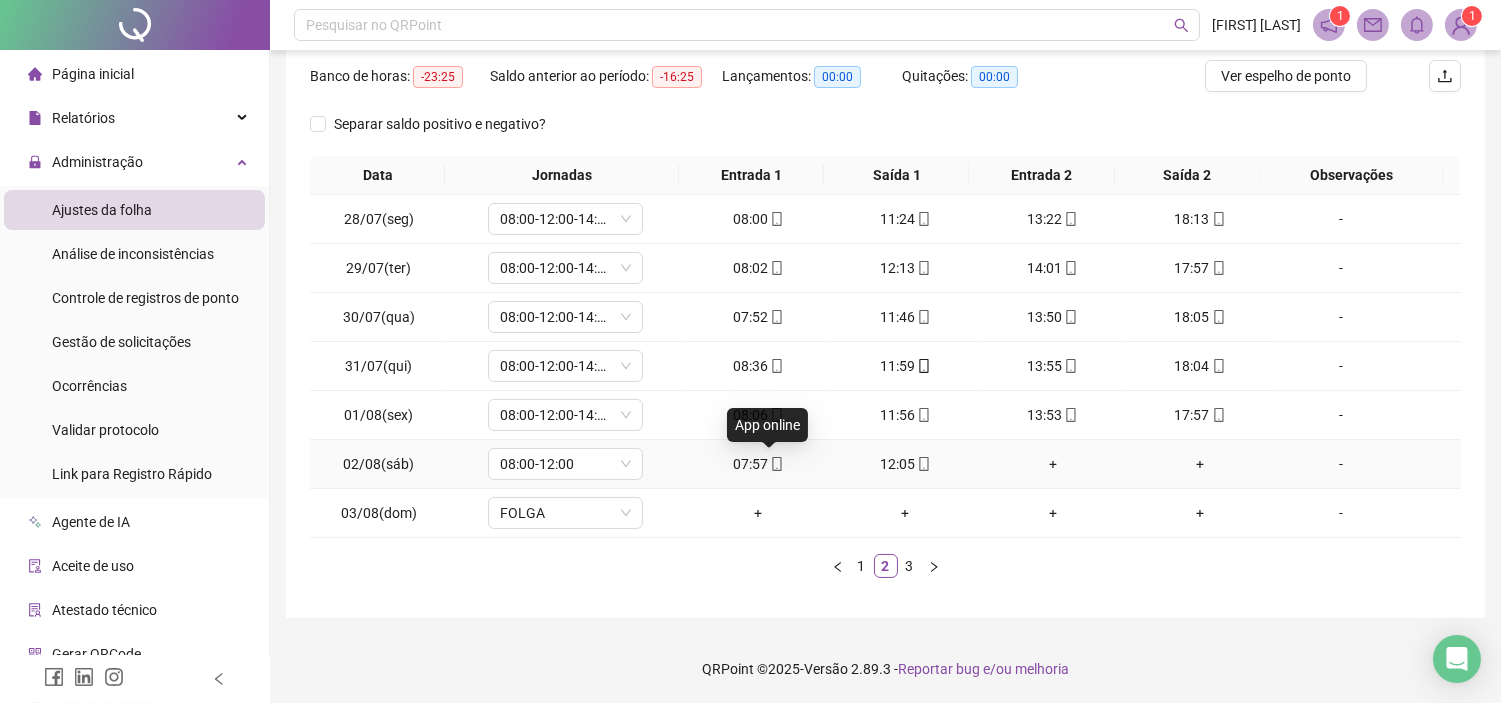 click 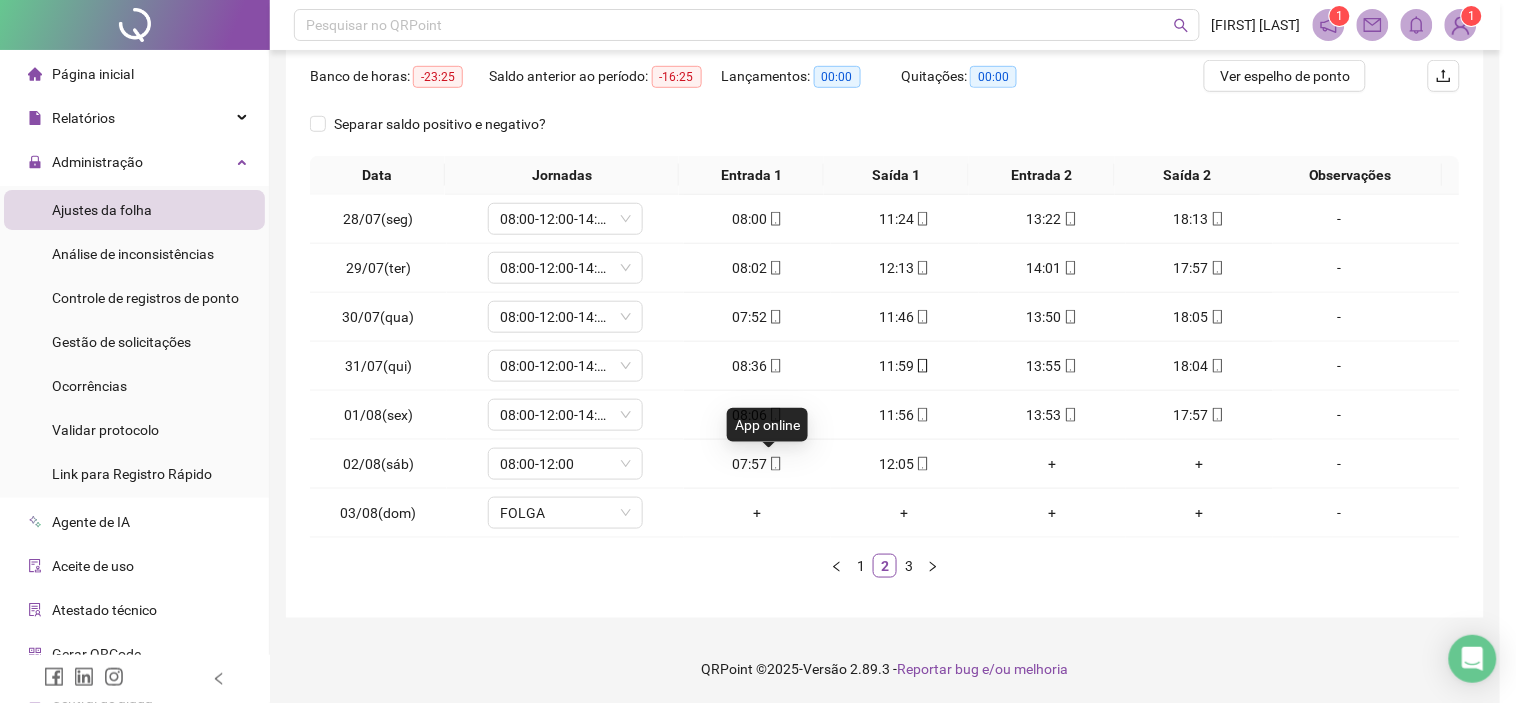 type on "**********" 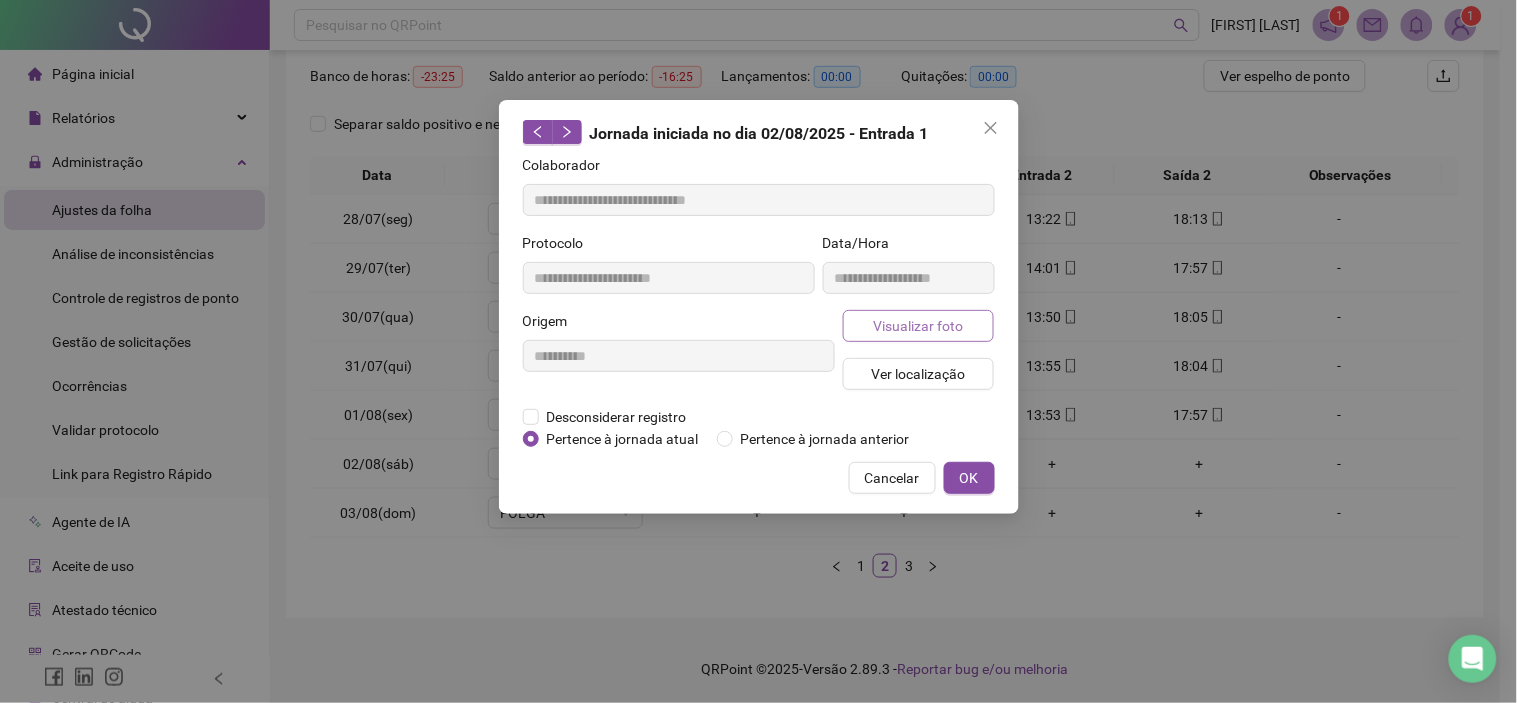 click on "Visualizar foto" at bounding box center (918, 326) 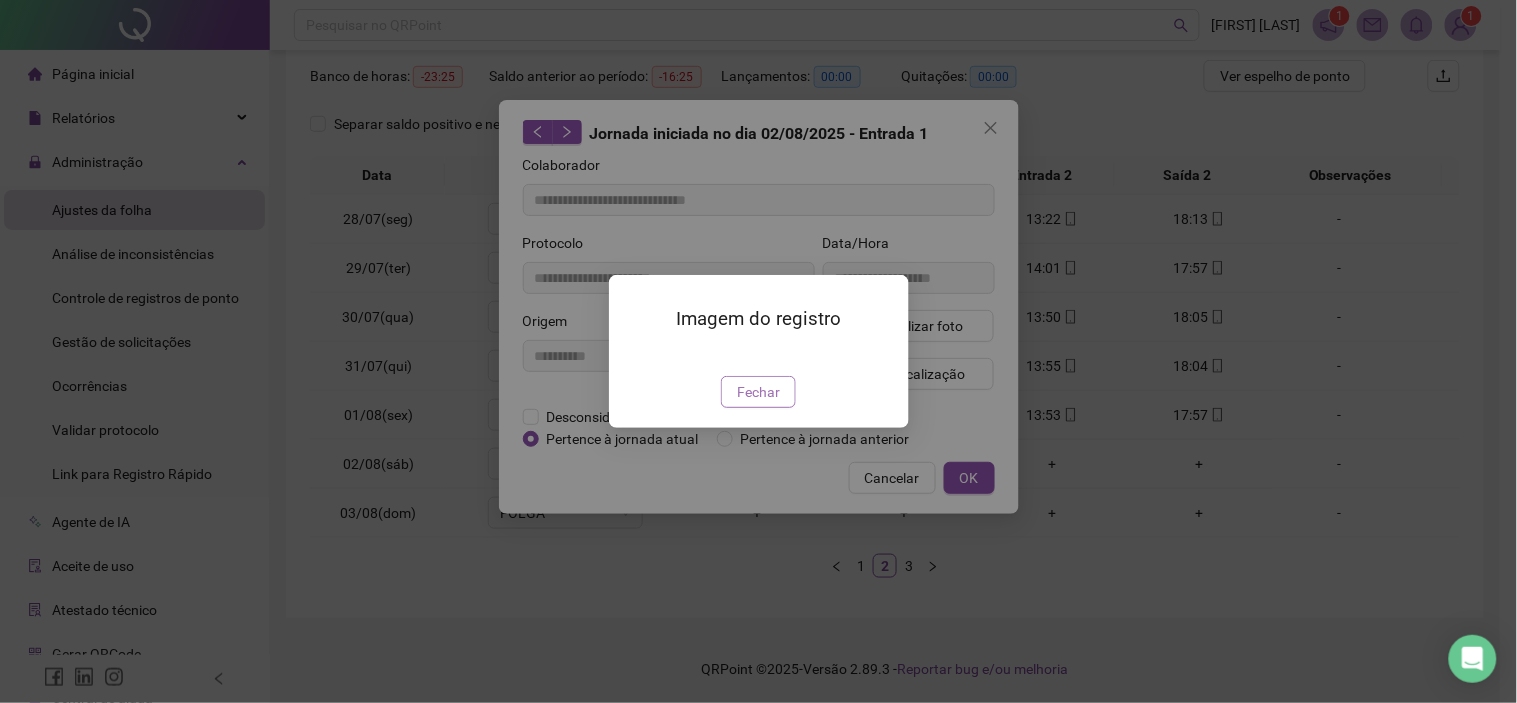 click on "Fechar" at bounding box center (758, 392) 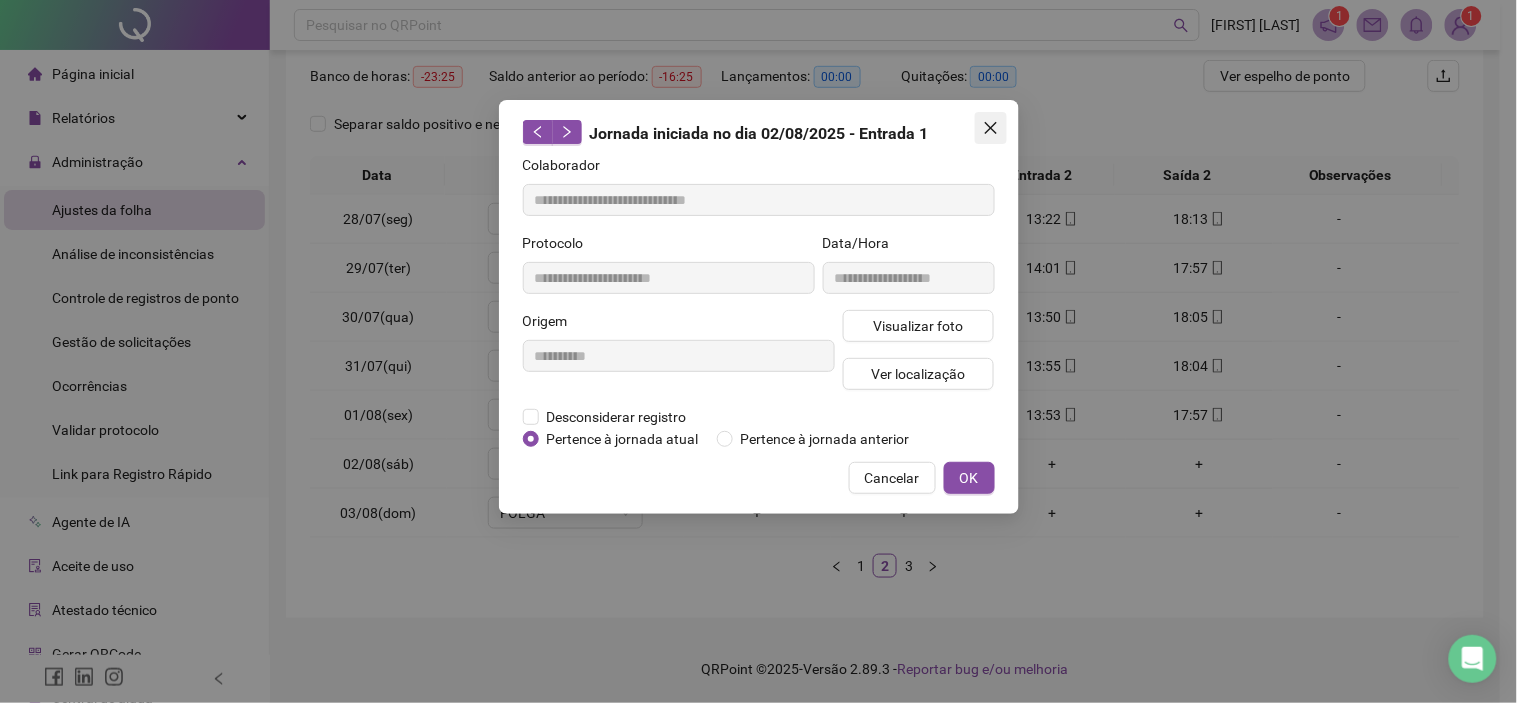 click at bounding box center [991, 128] 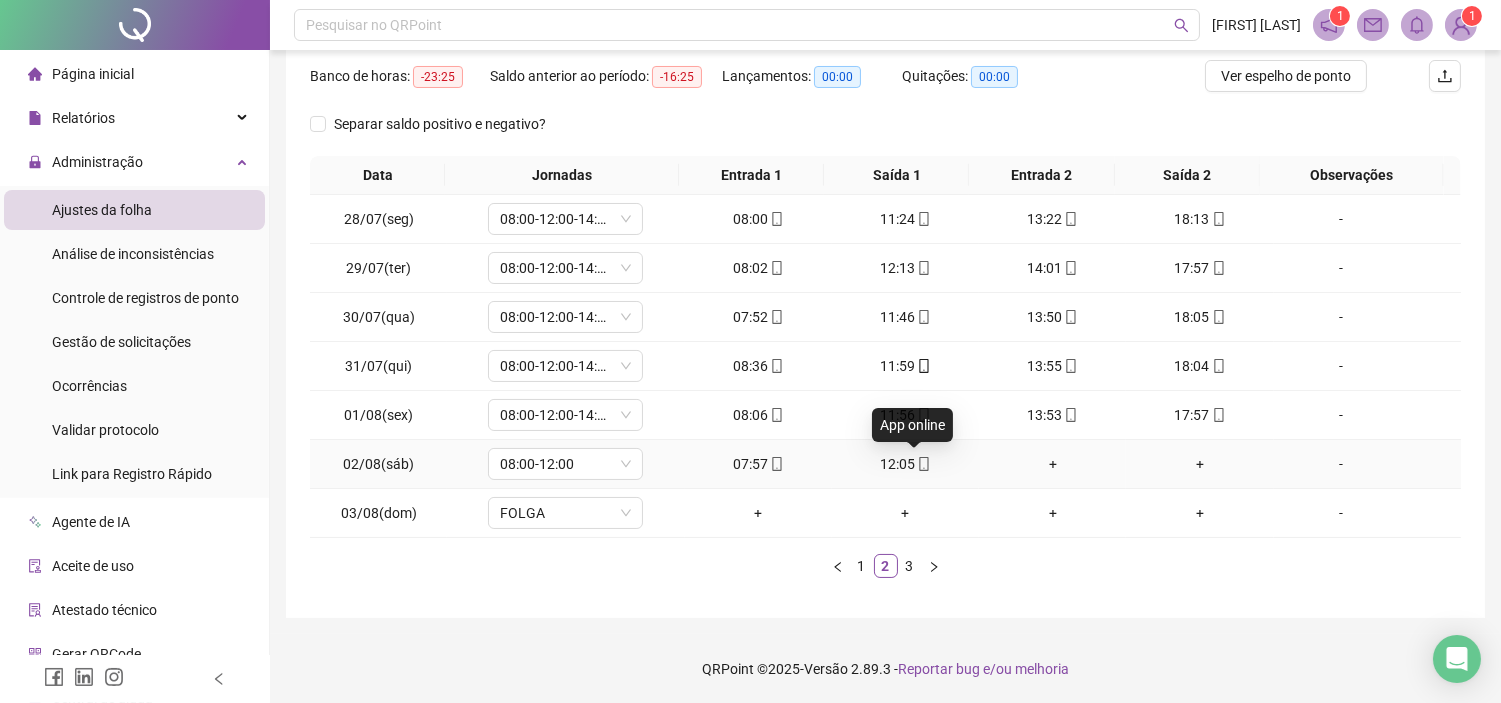 click 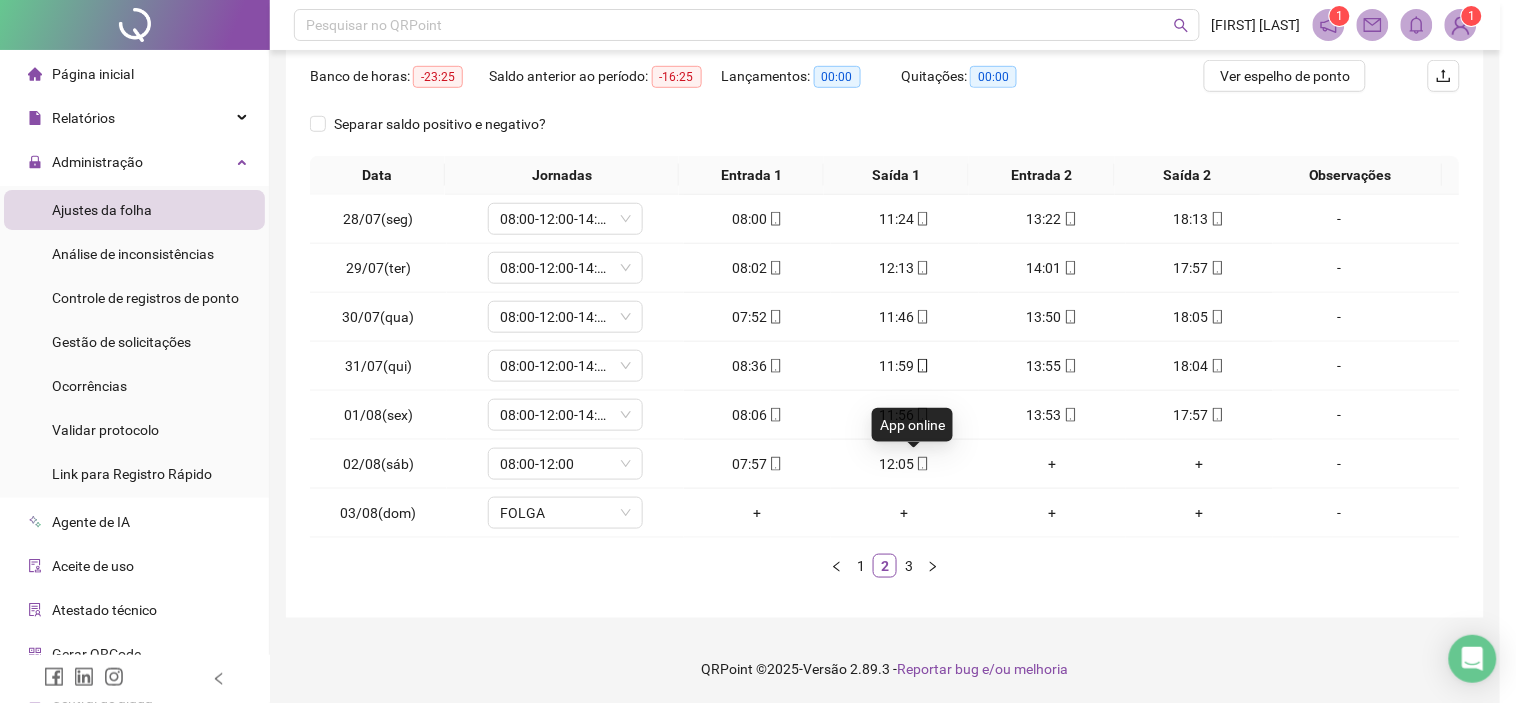 type on "**********" 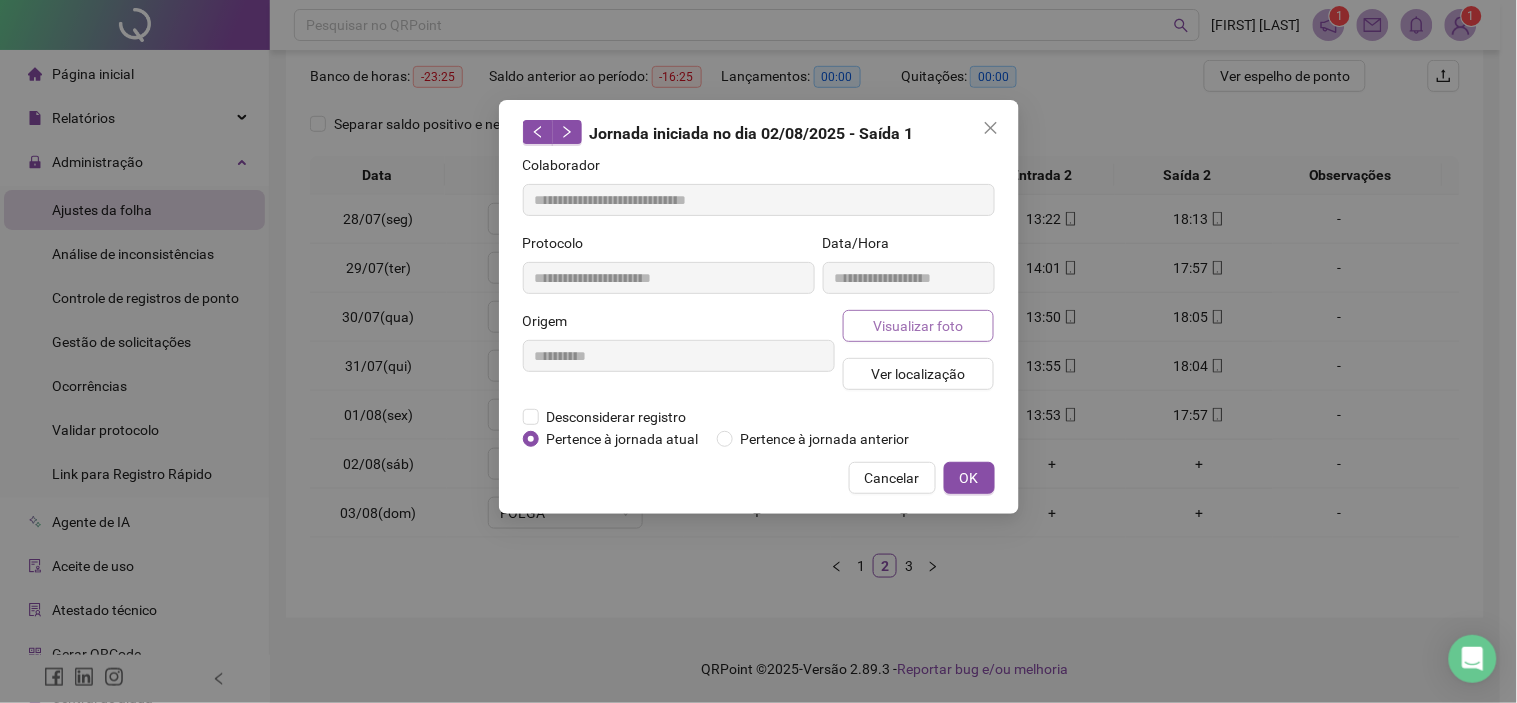click on "Visualizar foto" at bounding box center [918, 326] 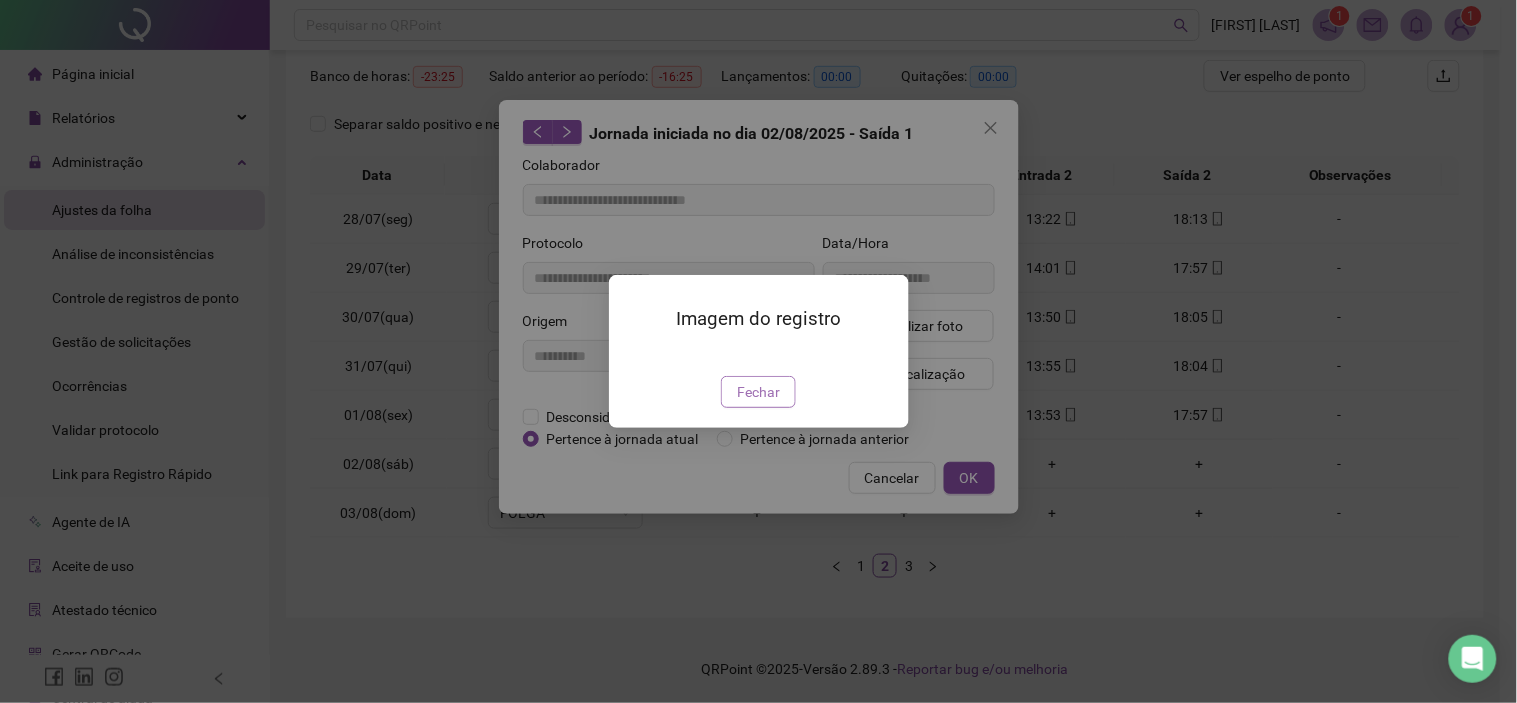 click on "Fechar" at bounding box center (758, 392) 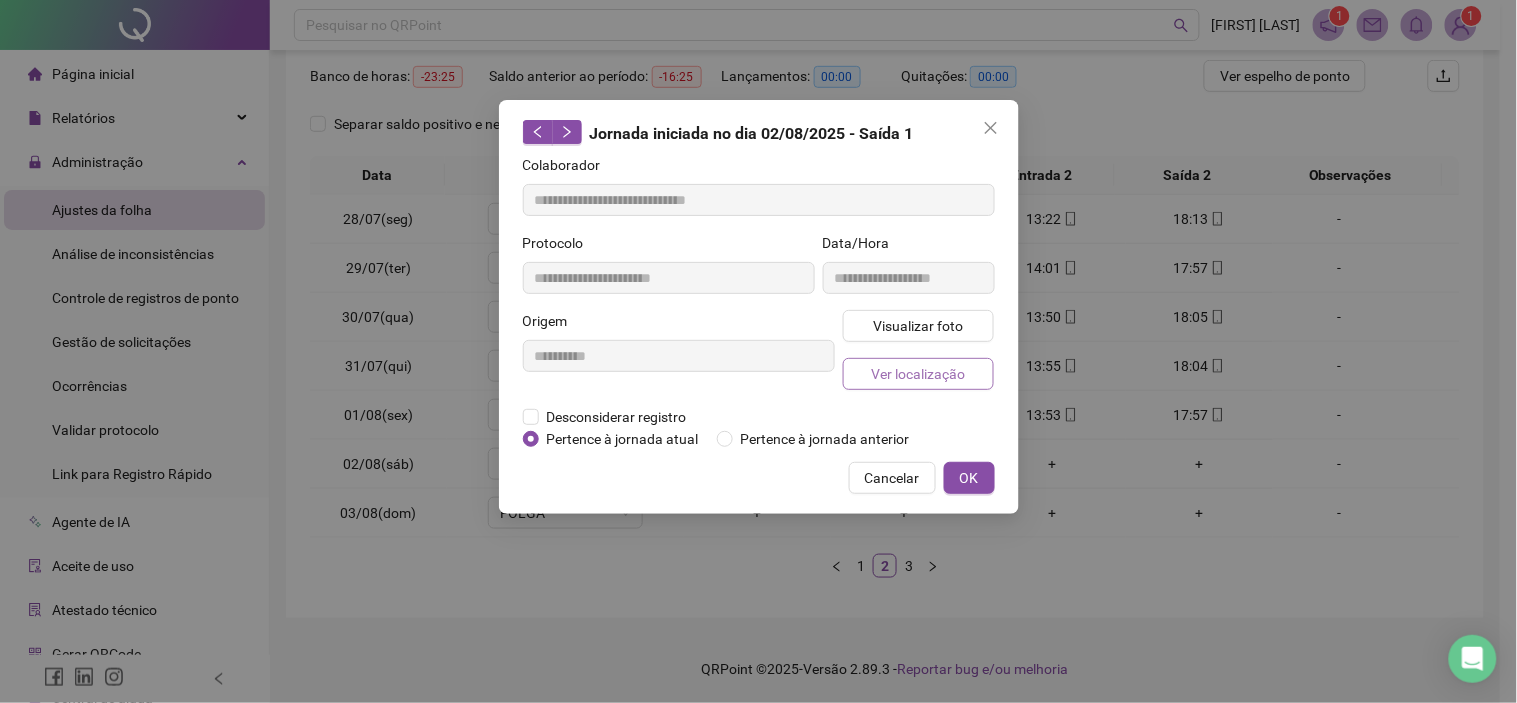 click on "Ver localização" at bounding box center (919, 374) 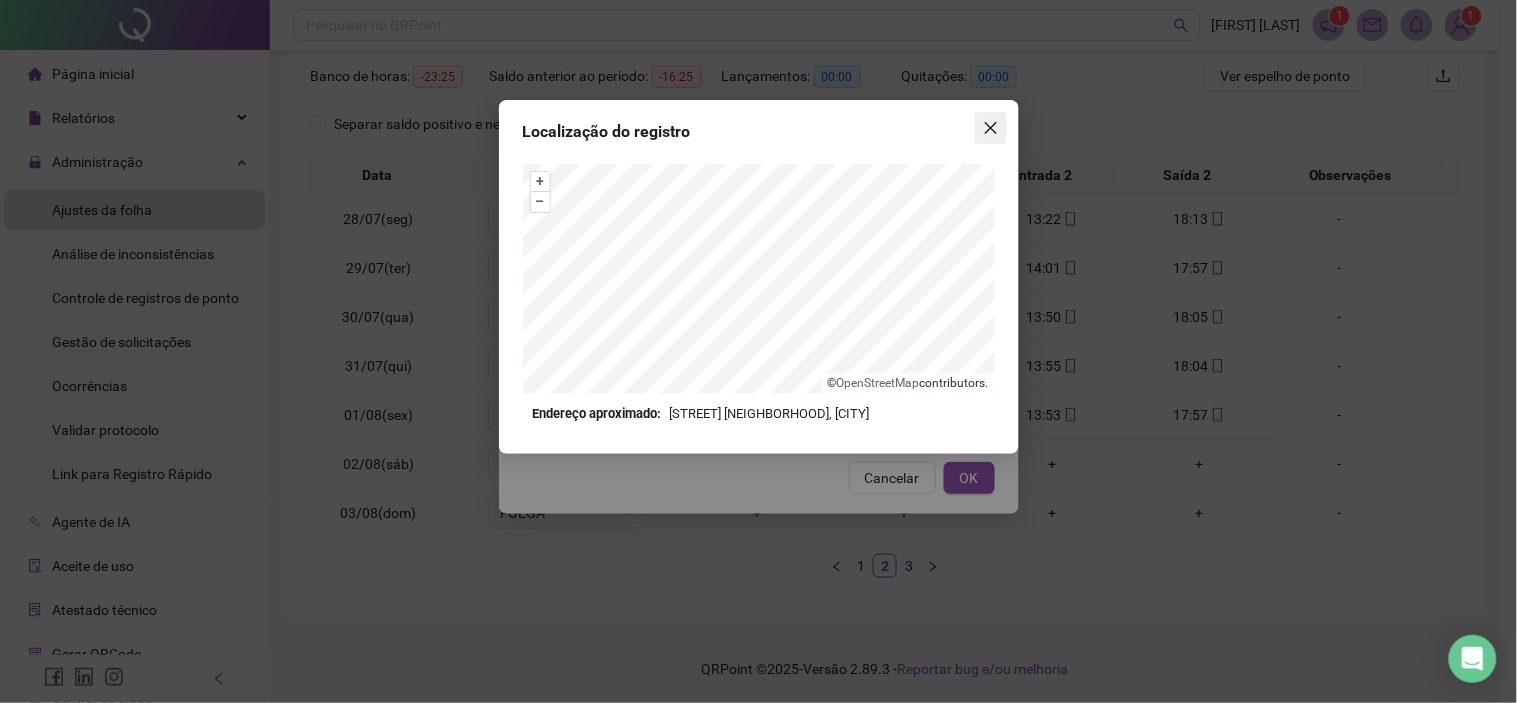 click 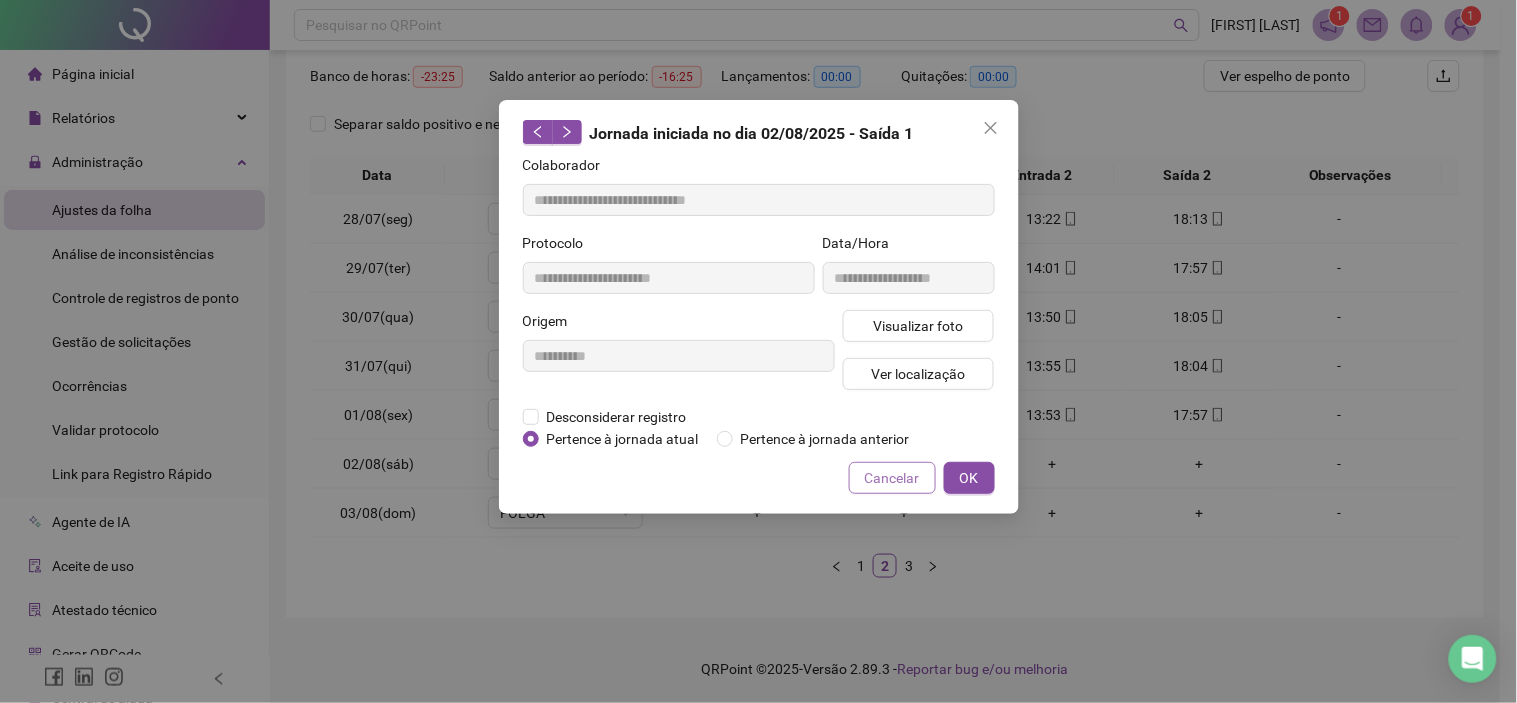 click on "Cancelar" at bounding box center (892, 478) 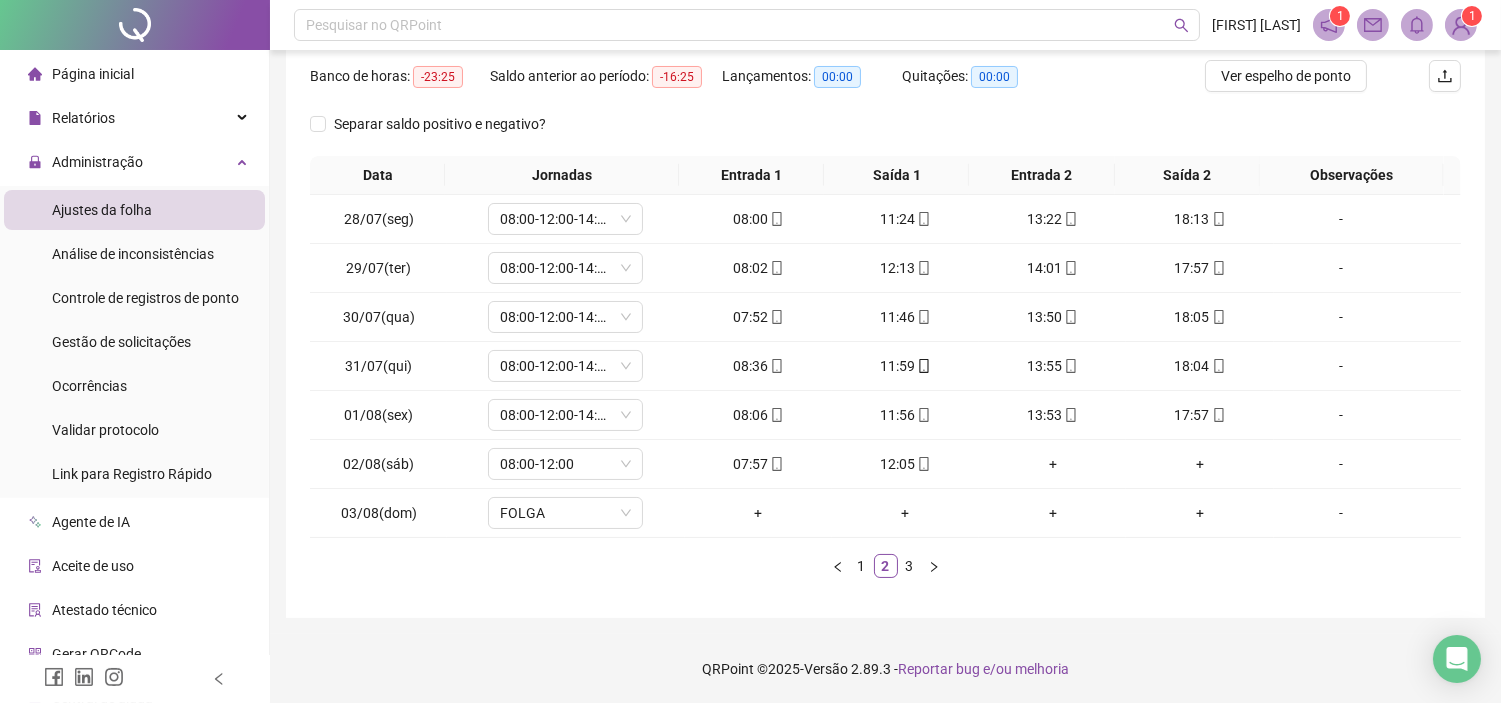 drag, startPoint x: 911, startPoint y: 568, endPoint x: 242, endPoint y: 93, distance: 820.4791 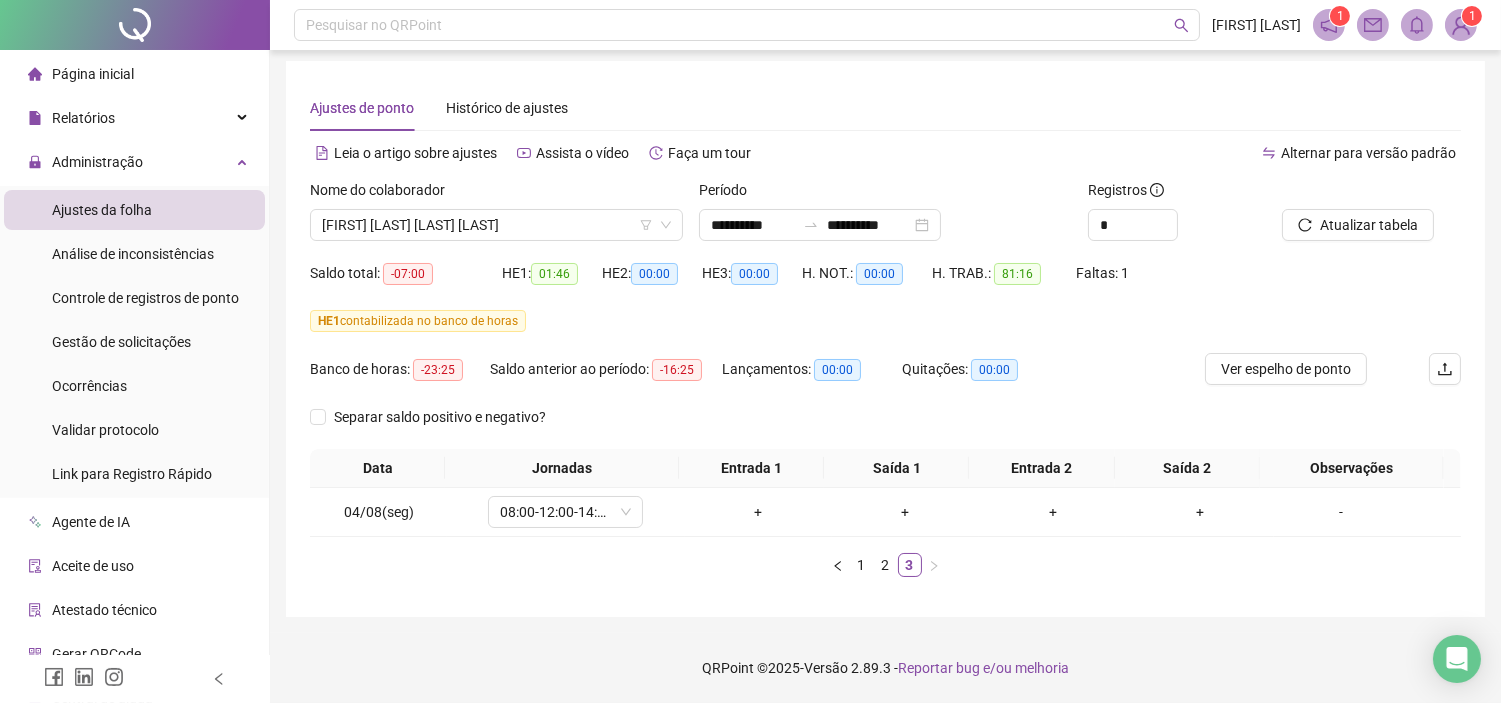 scroll, scrollTop: 4, scrollLeft: 0, axis: vertical 